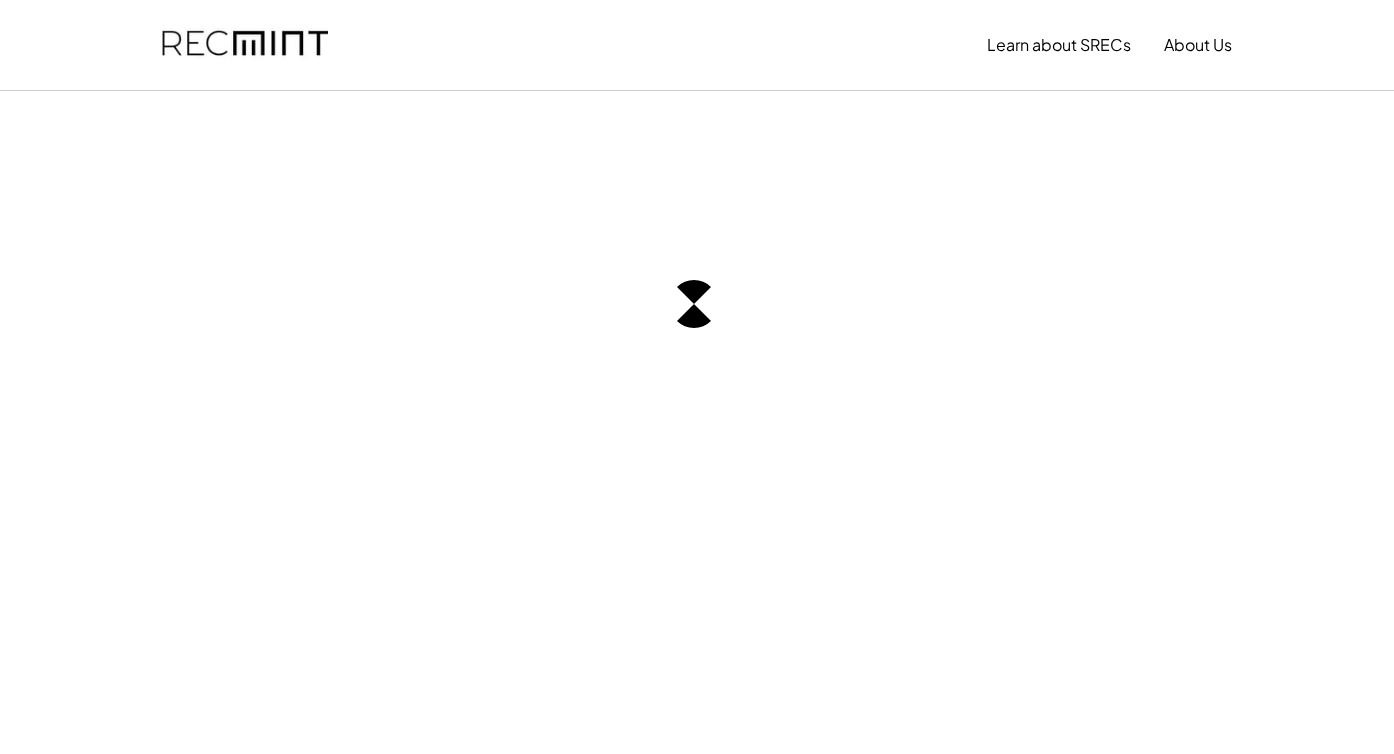 scroll, scrollTop: 0, scrollLeft: 0, axis: both 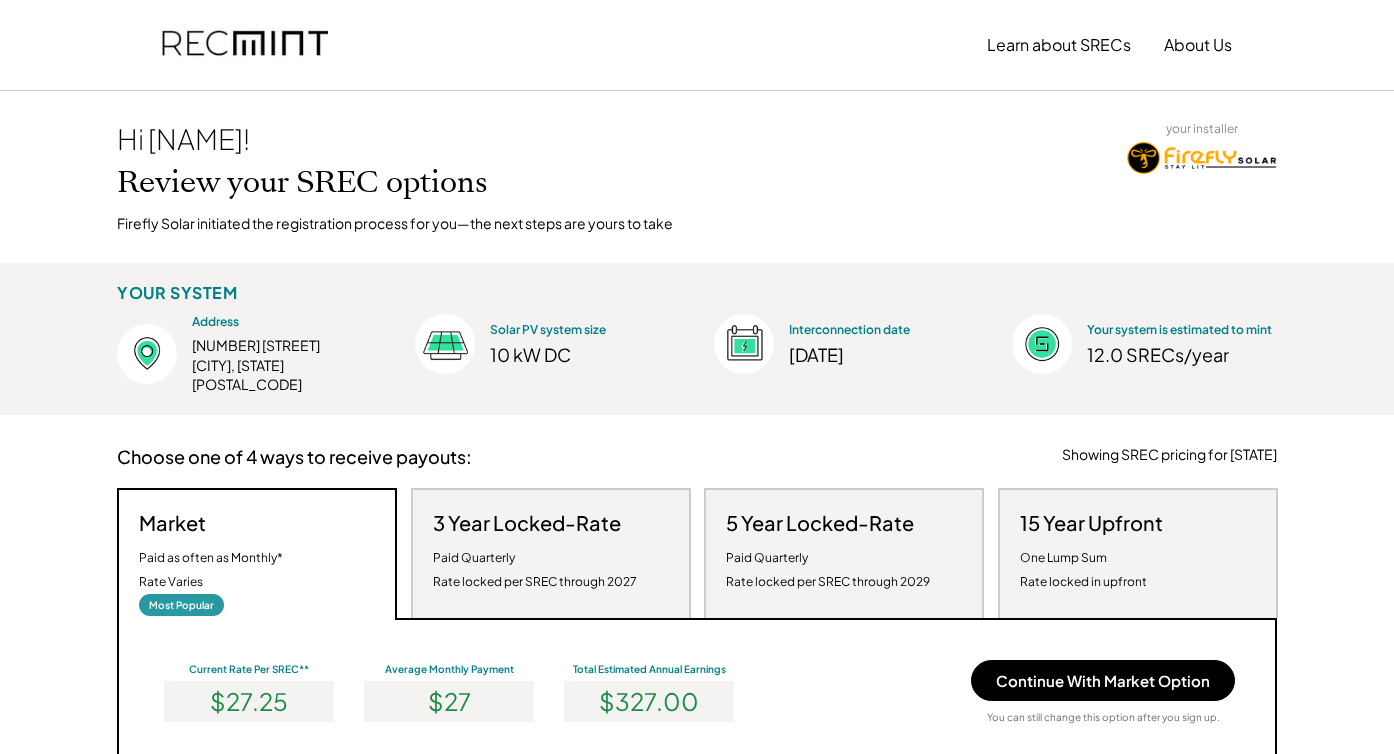 click on "15 Year Upfront" at bounding box center (1091, 523) 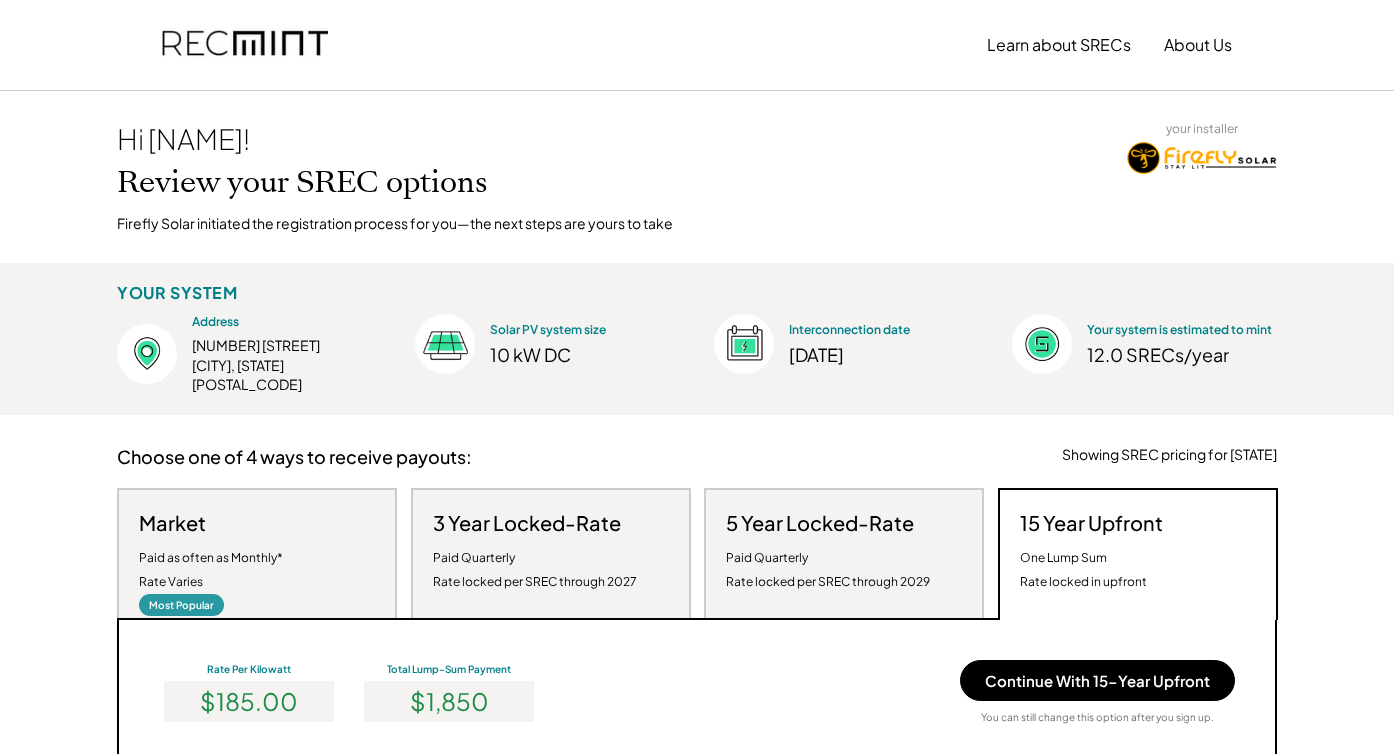 scroll, scrollTop: 999620, scrollLeft: 999260, axis: both 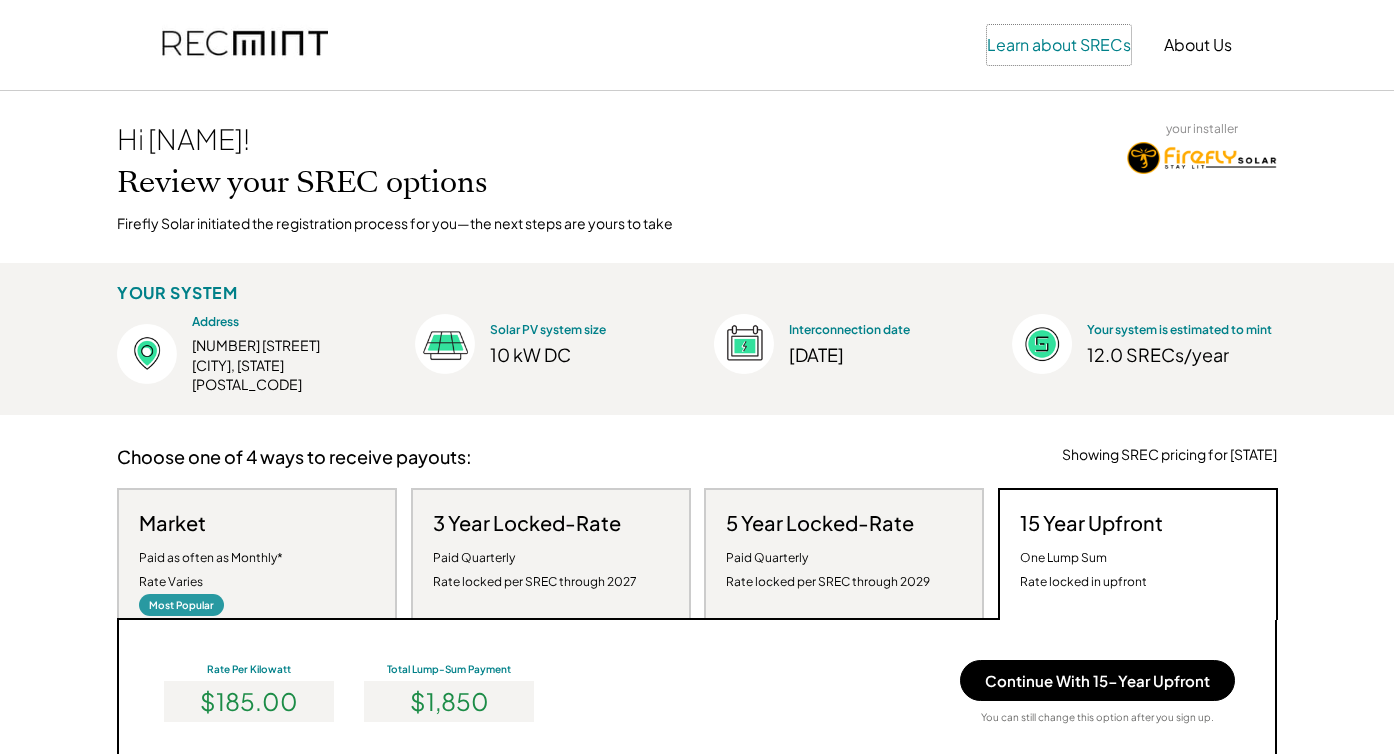 click on "Learn about SRECs" at bounding box center (1059, 45) 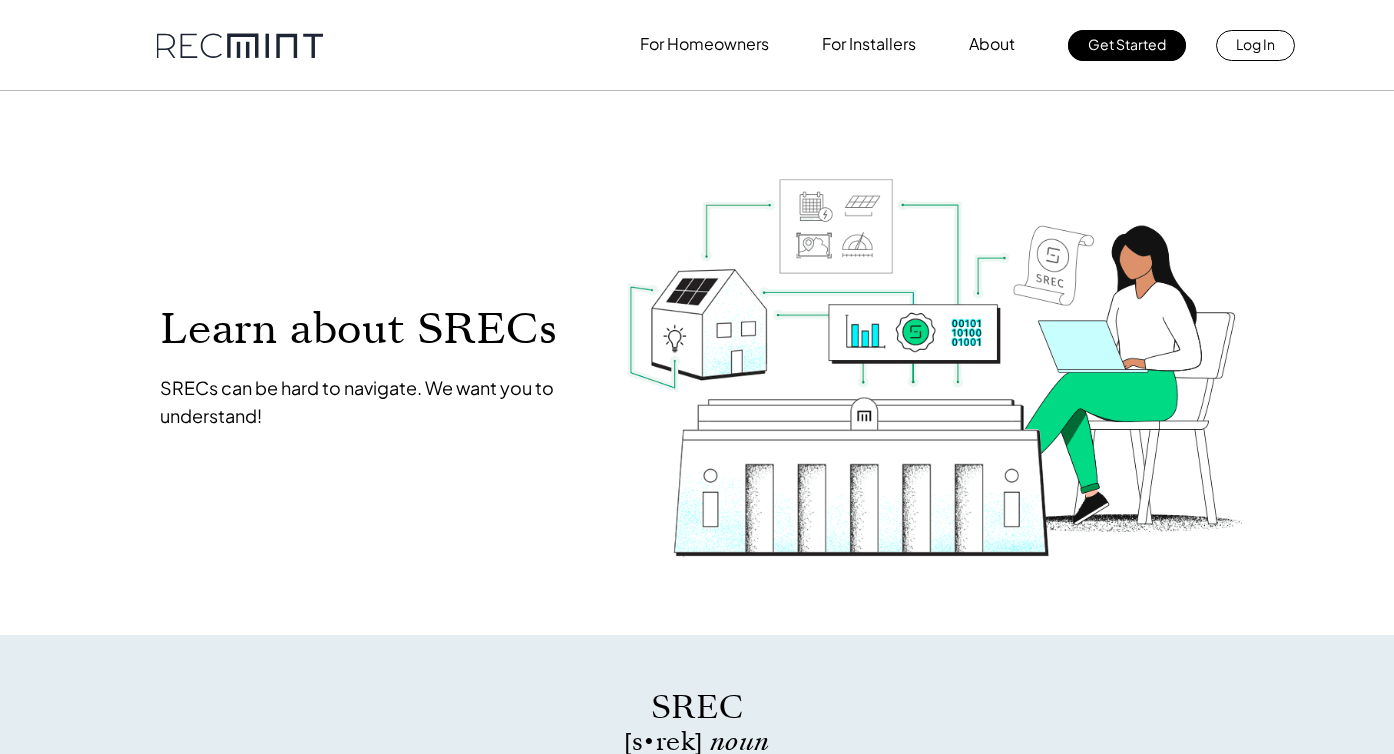 scroll, scrollTop: 0, scrollLeft: 0, axis: both 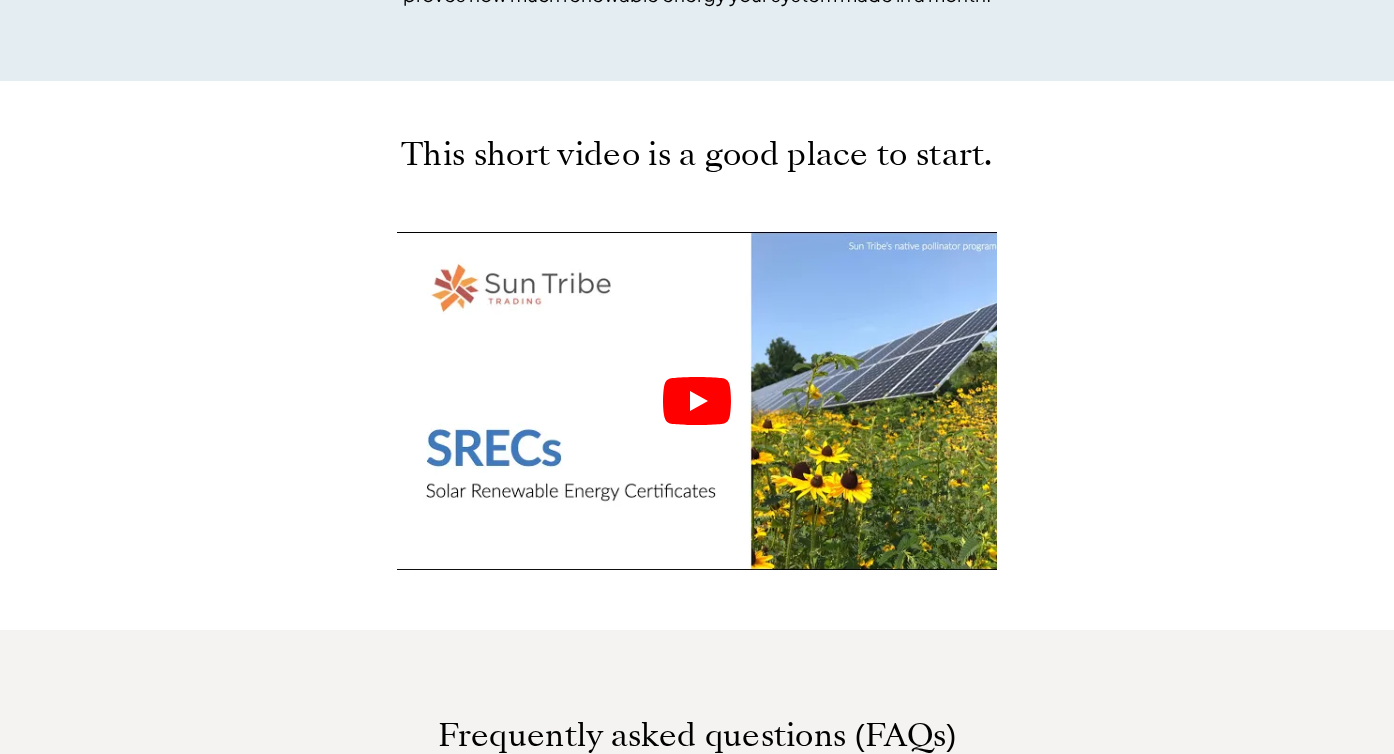 click 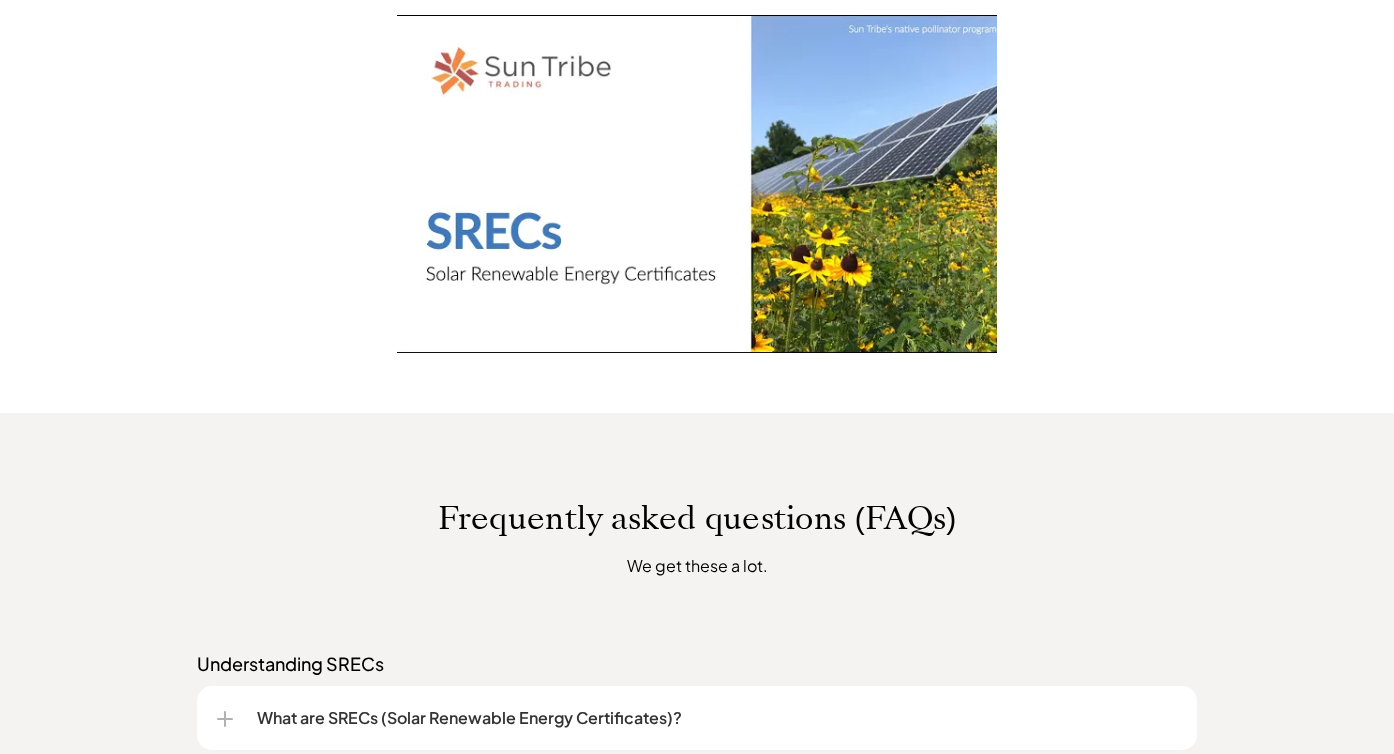 scroll, scrollTop: 0, scrollLeft: 0, axis: both 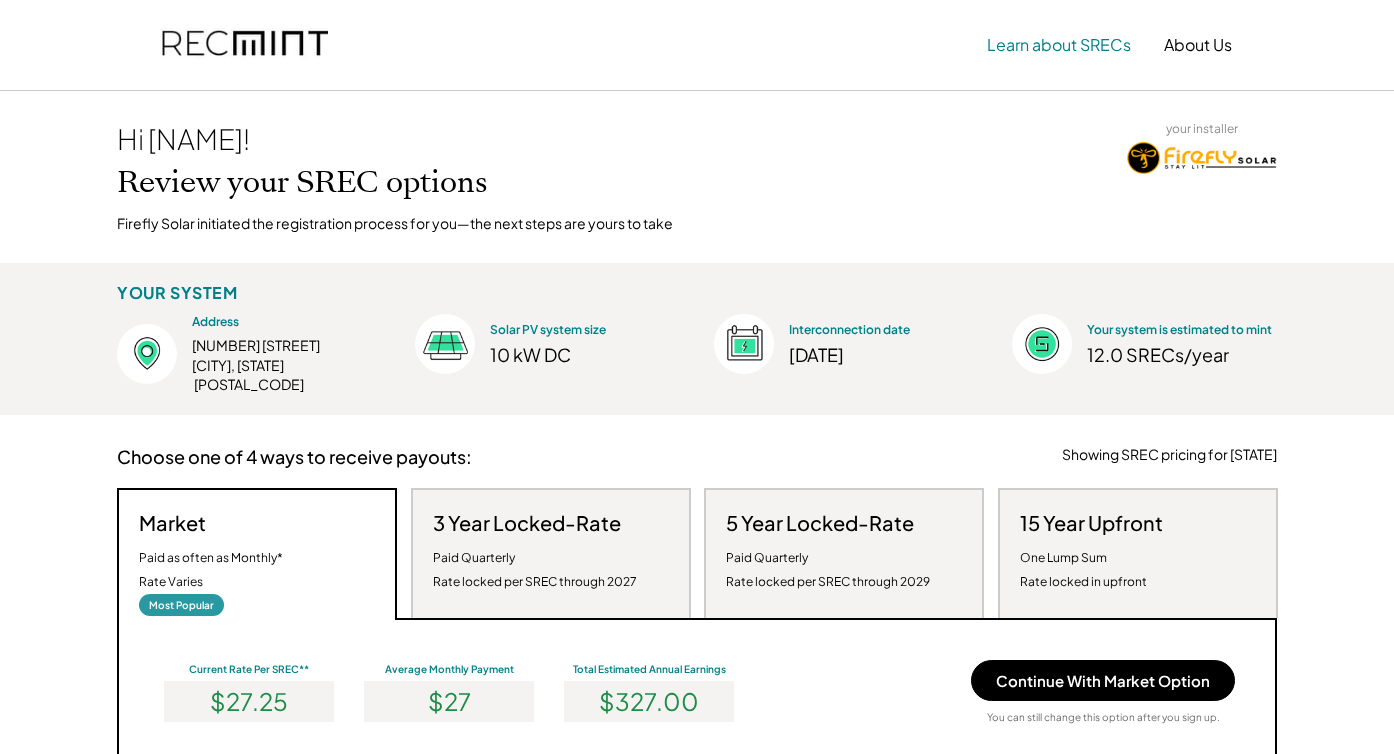 click on "Learn about SRECs" at bounding box center [1059, 45] 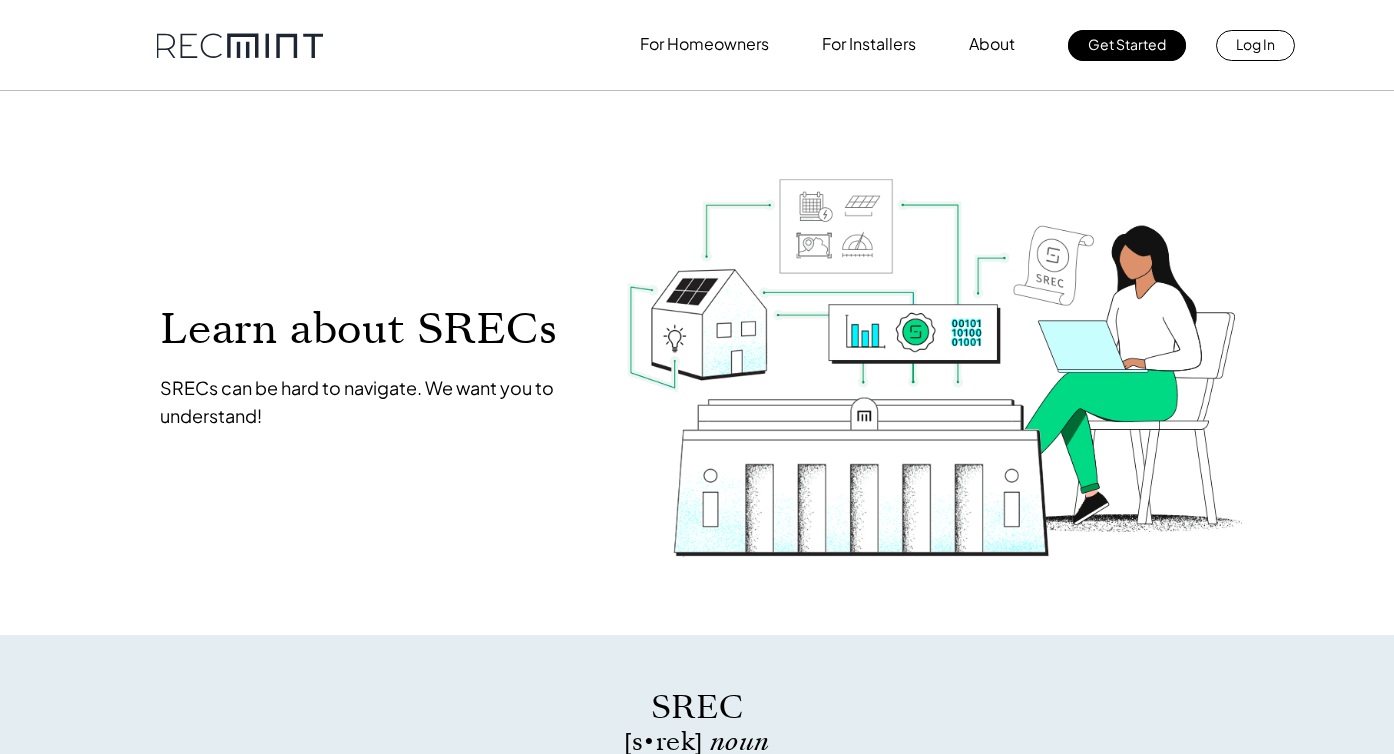 scroll, scrollTop: 0, scrollLeft: 0, axis: both 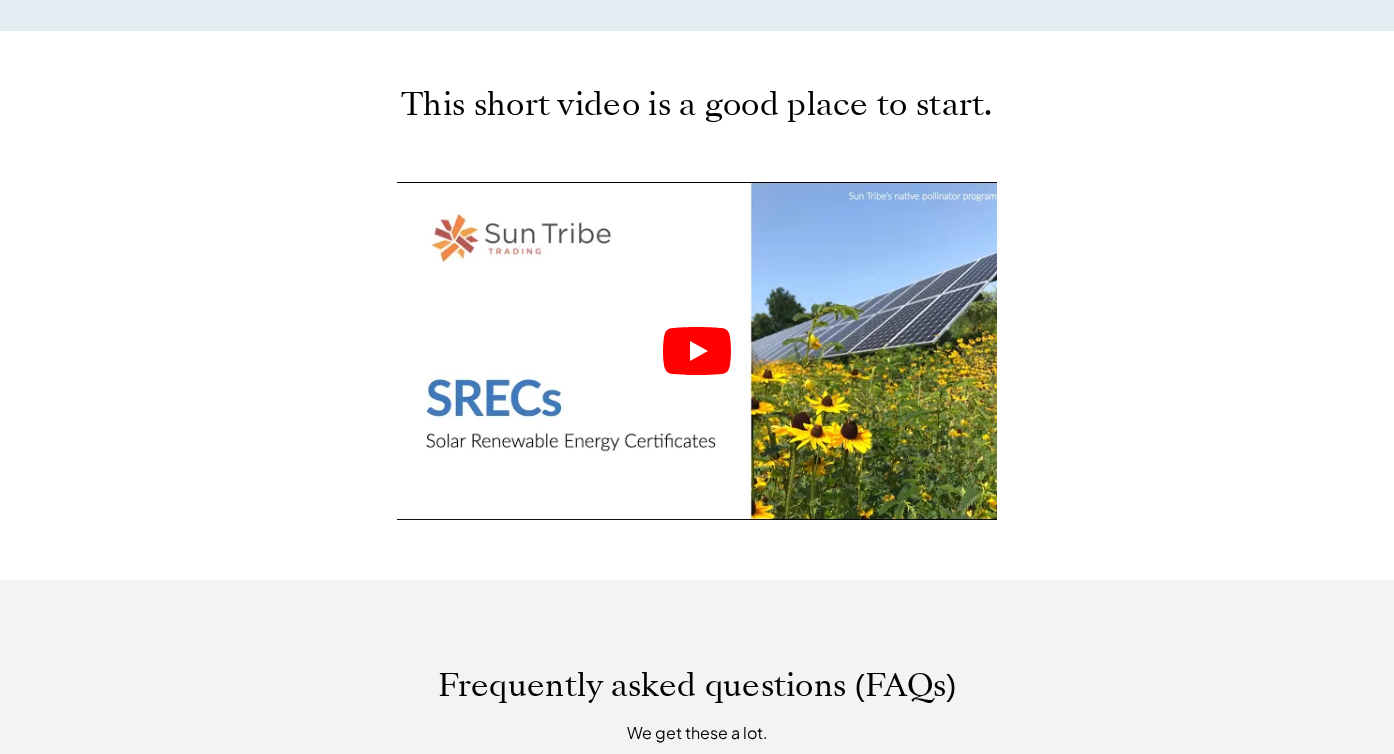 click 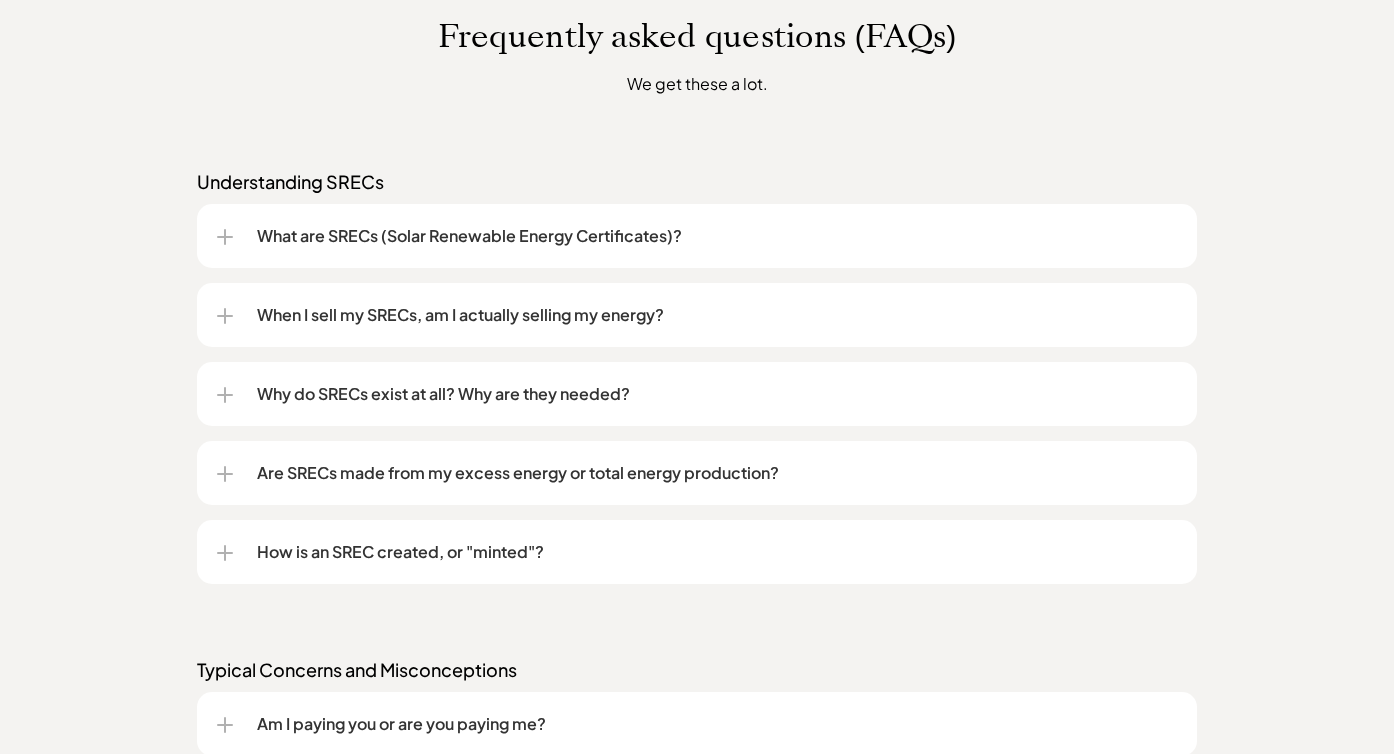 scroll, scrollTop: 1561, scrollLeft: 0, axis: vertical 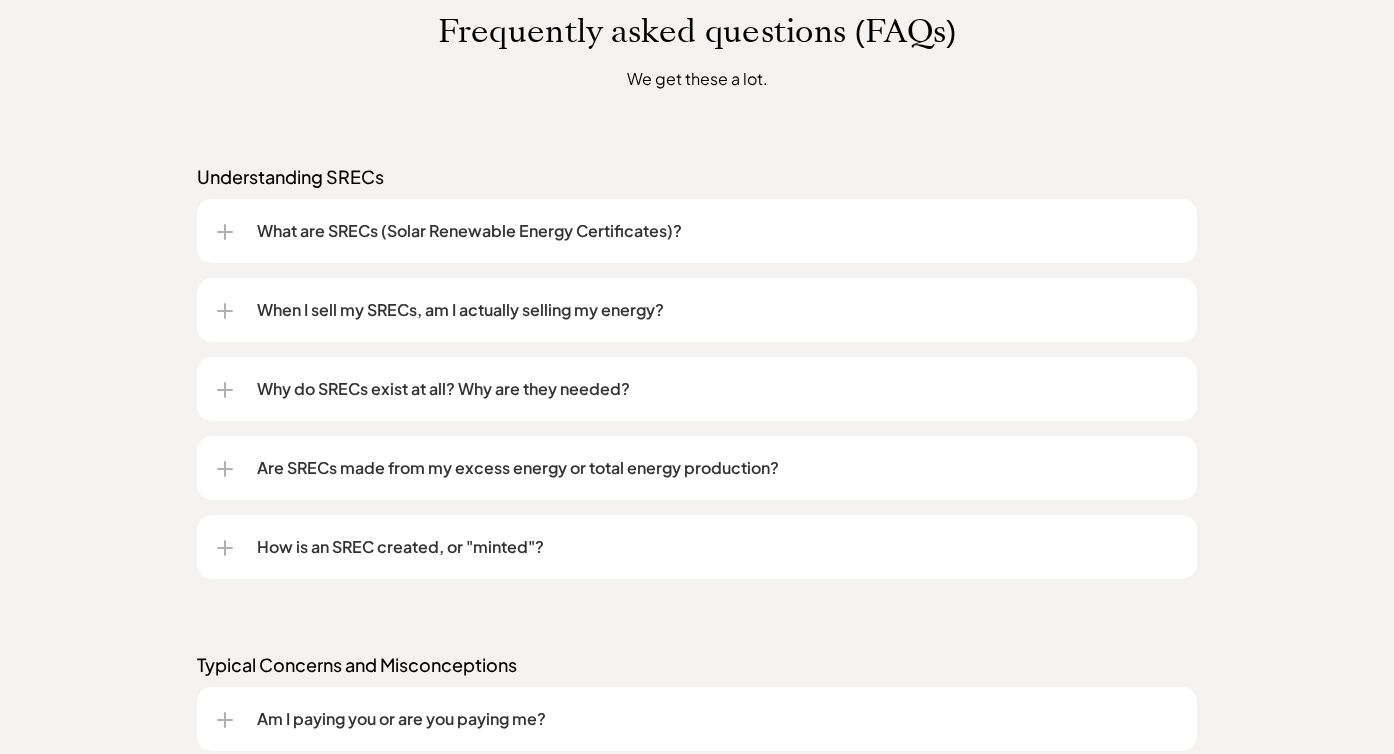 click at bounding box center [225, 469] 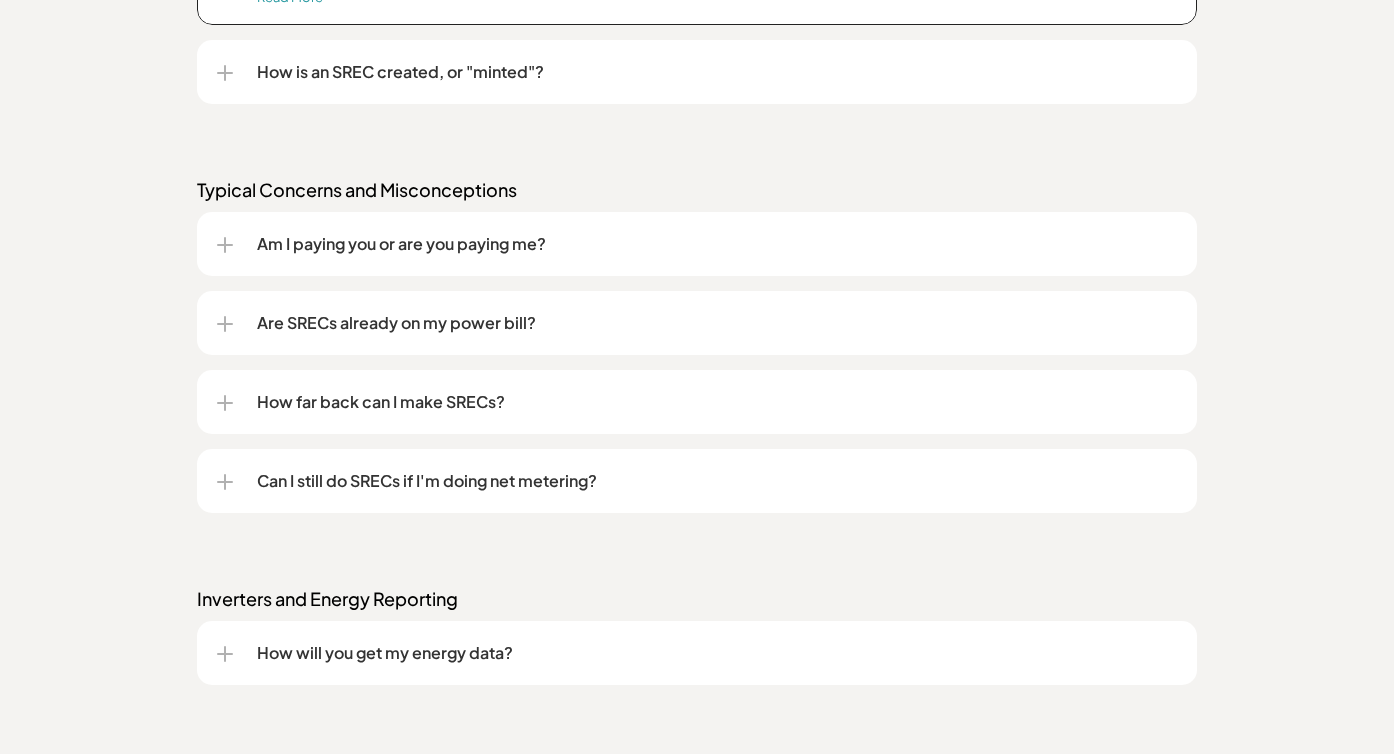 scroll, scrollTop: 2208, scrollLeft: 0, axis: vertical 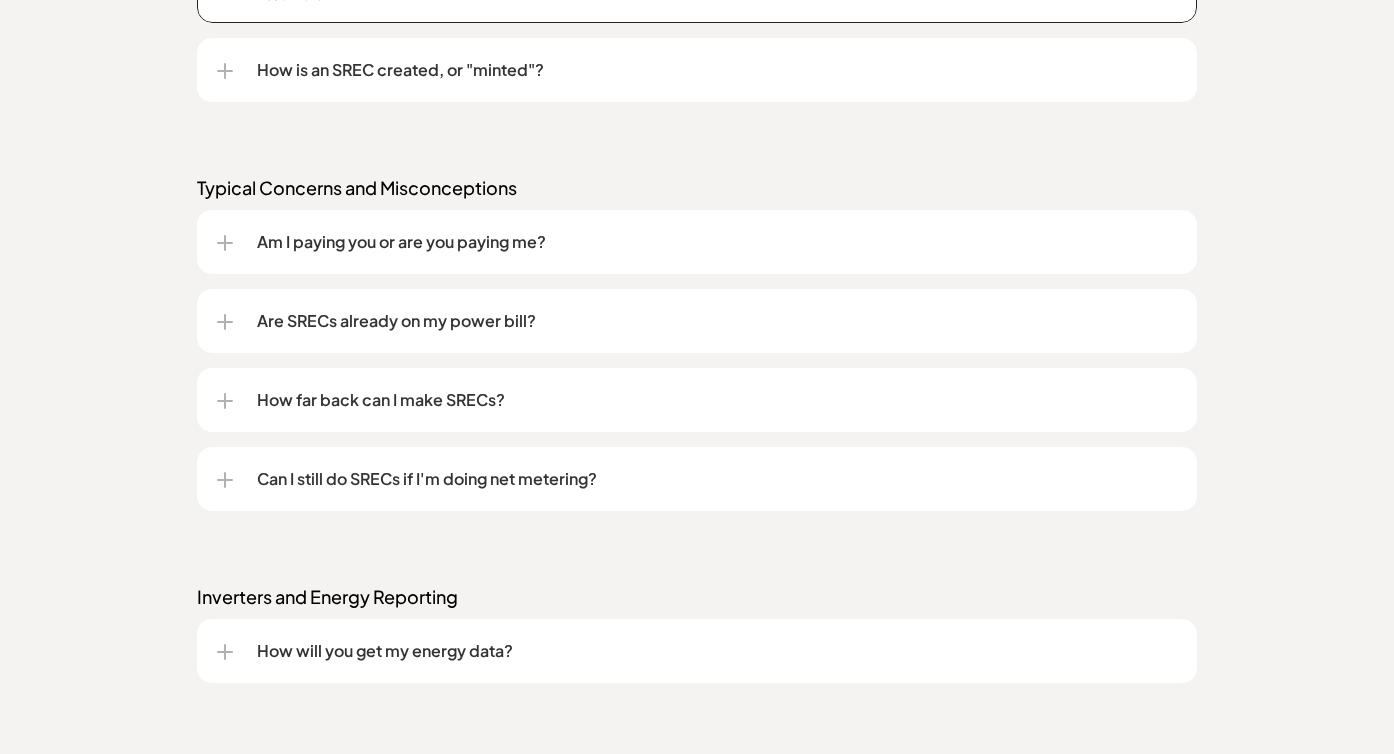 click at bounding box center [225, 243] 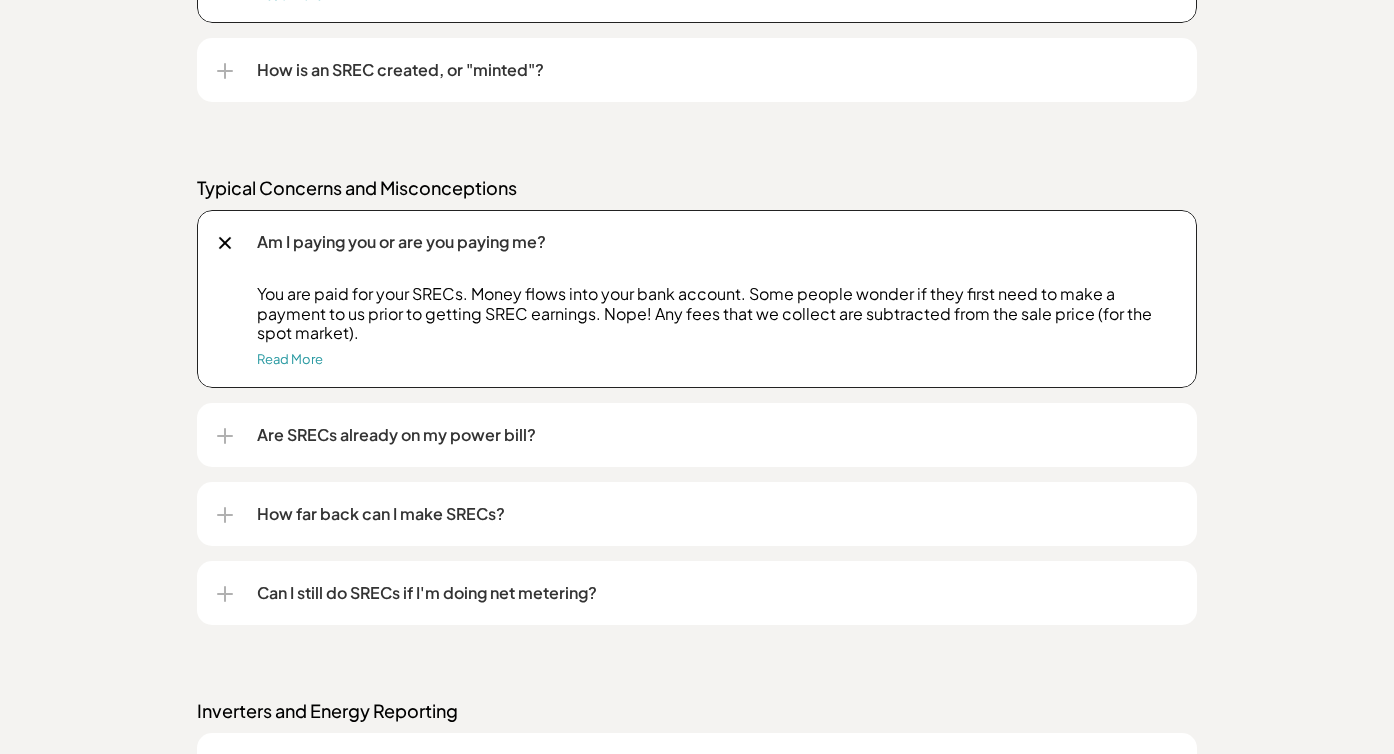 click on "Are SRECs already on my power bill?" at bounding box center (697, 435) 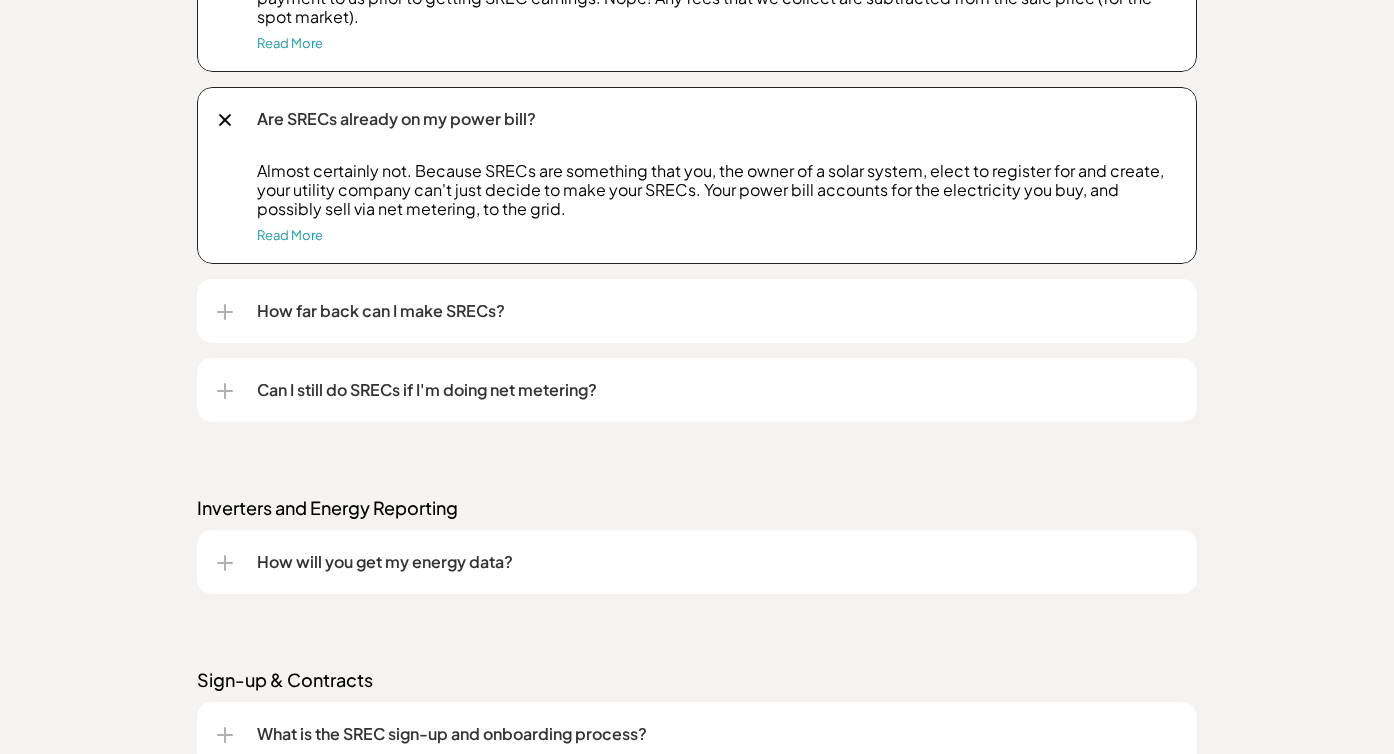 scroll, scrollTop: 2531, scrollLeft: 0, axis: vertical 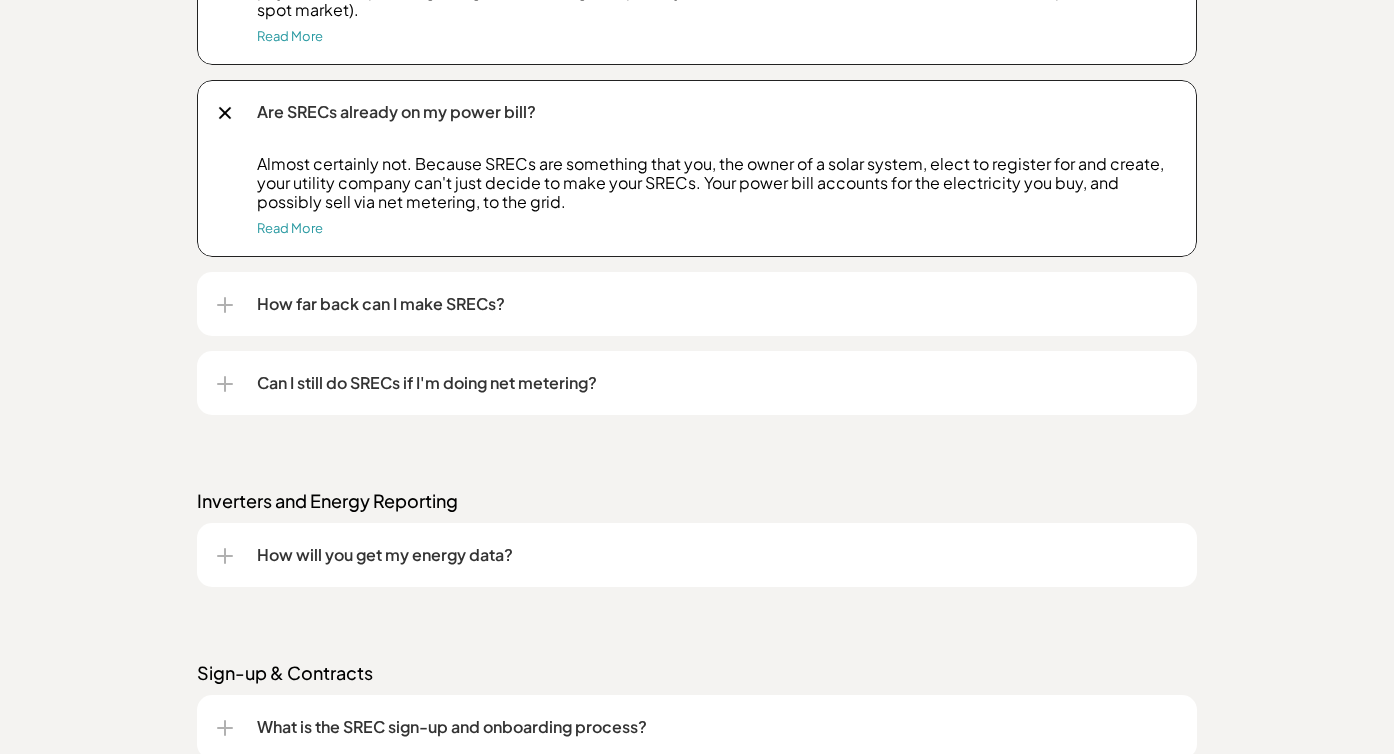 click on "How far back can I make SRECs?" at bounding box center (697, 304) 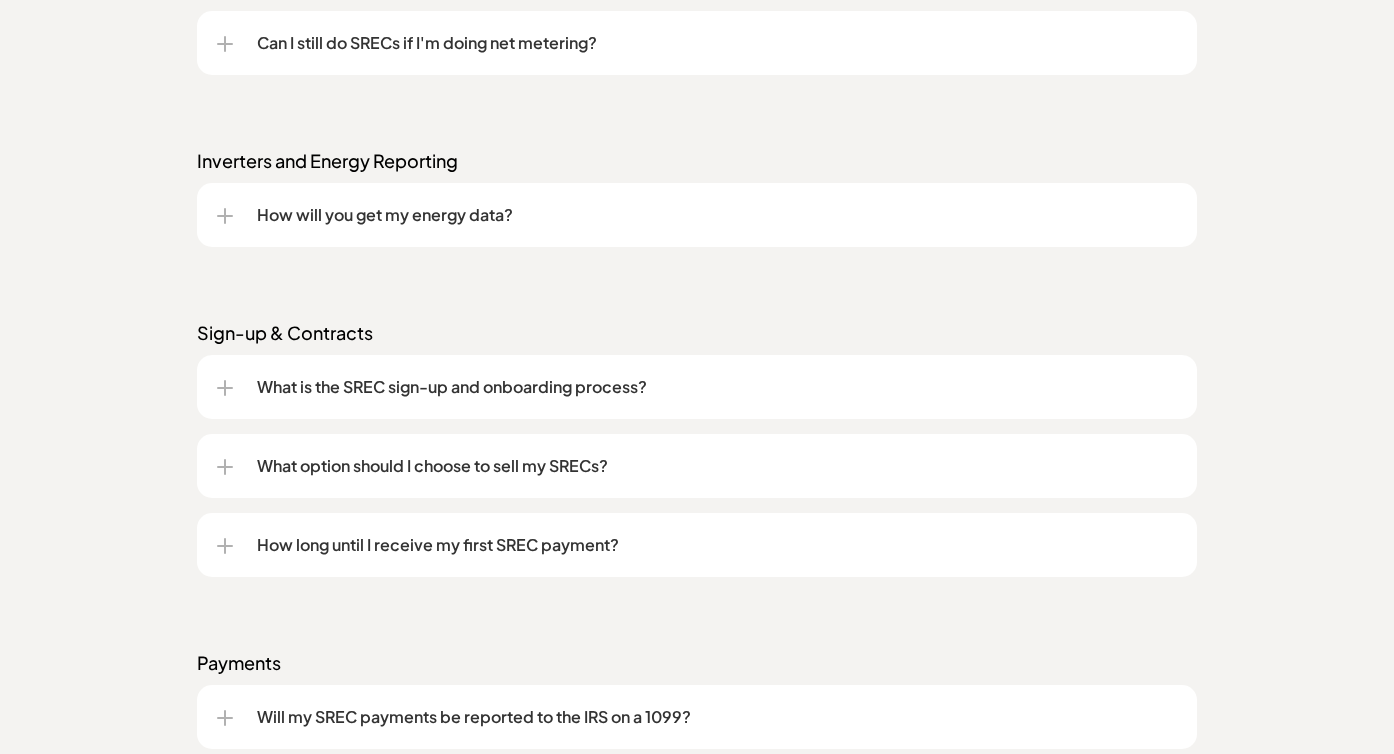 scroll, scrollTop: 3036, scrollLeft: 0, axis: vertical 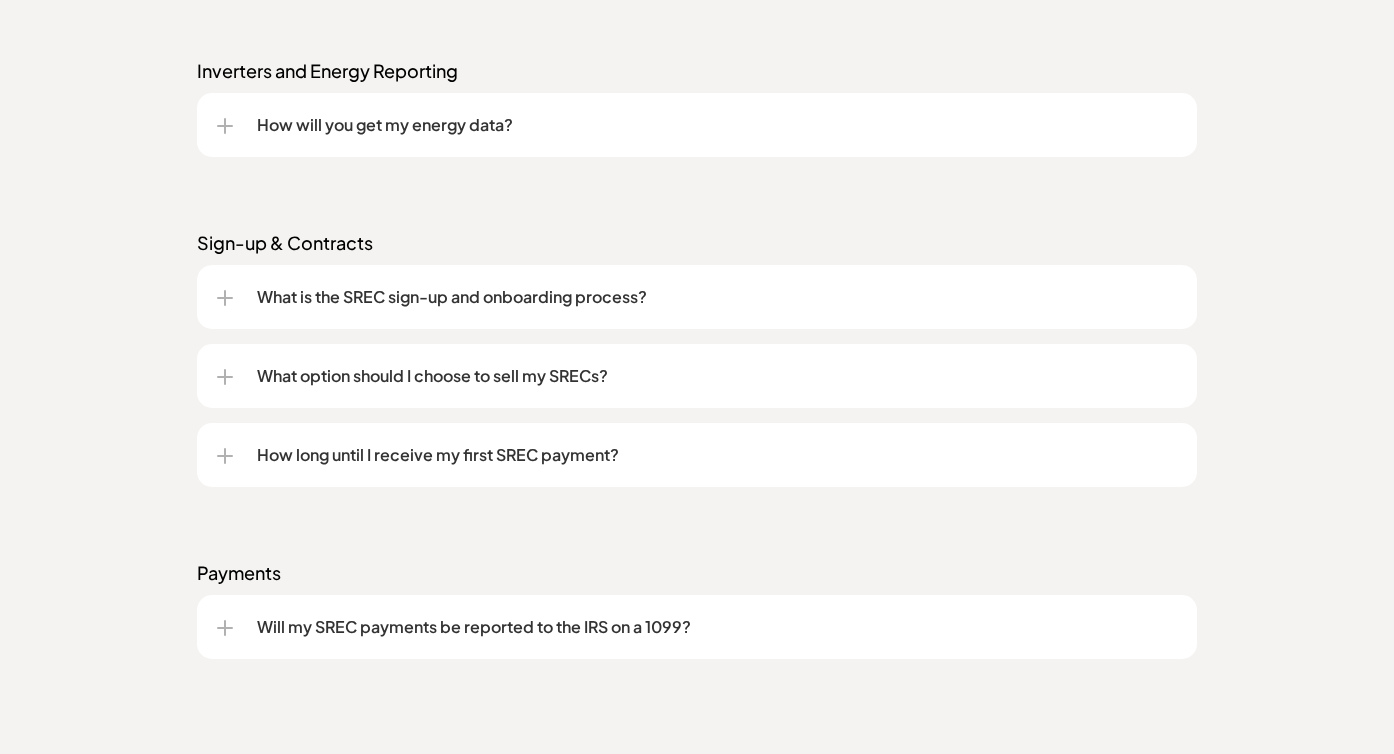 click at bounding box center [225, 126] 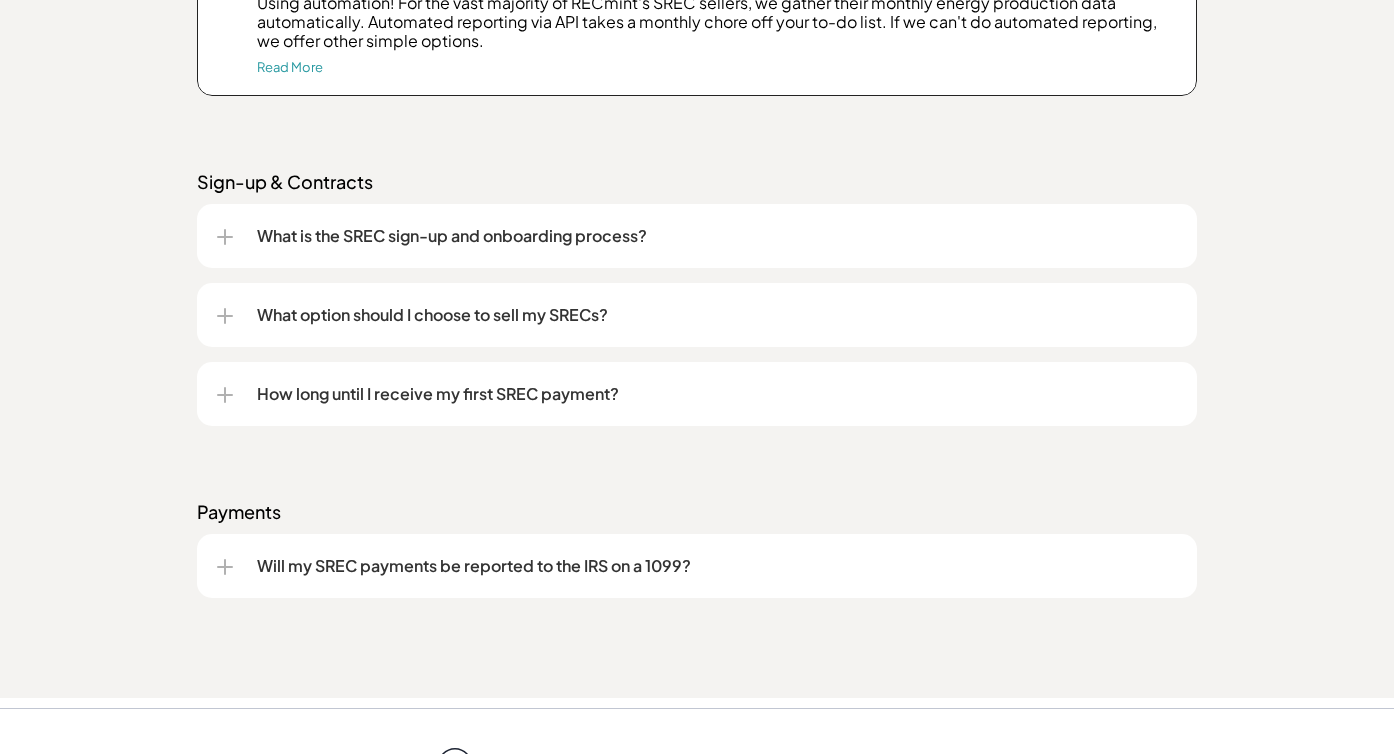 scroll, scrollTop: 3230, scrollLeft: 0, axis: vertical 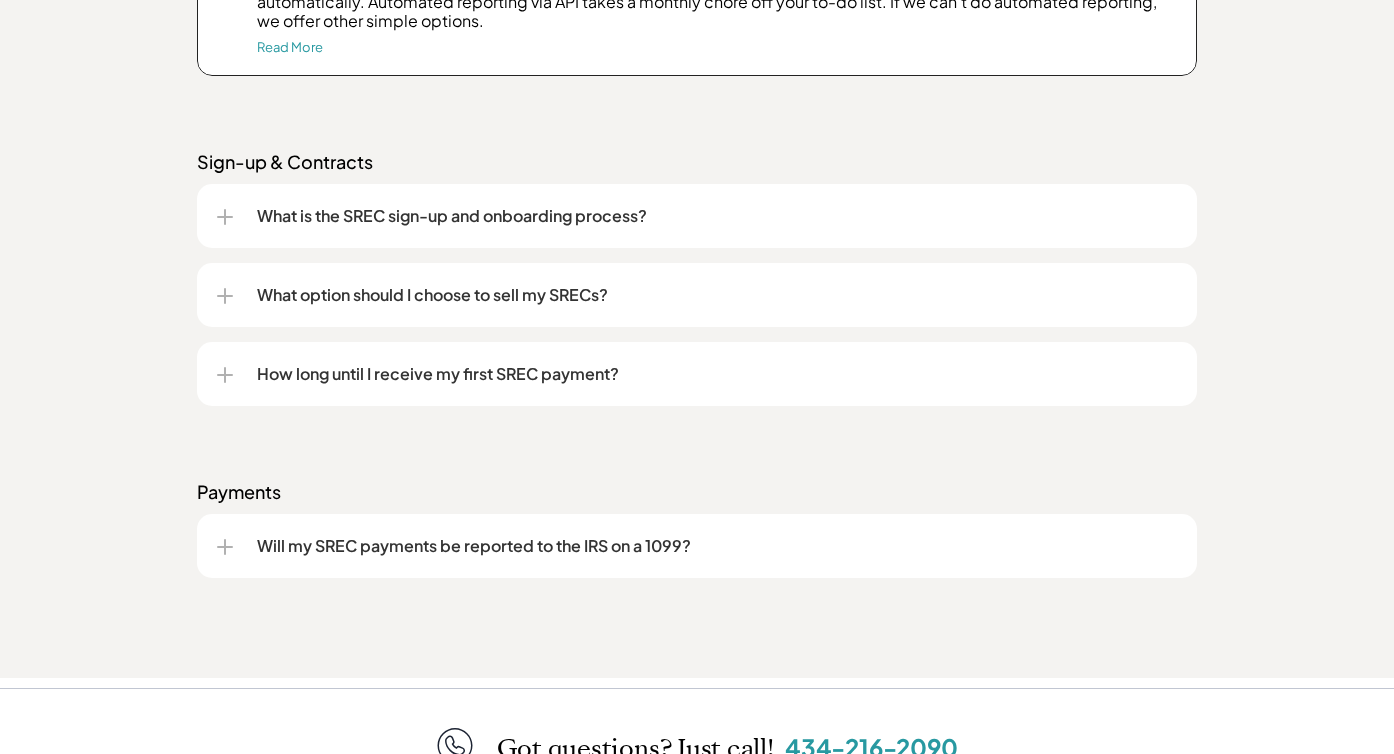 click at bounding box center (225, 296) 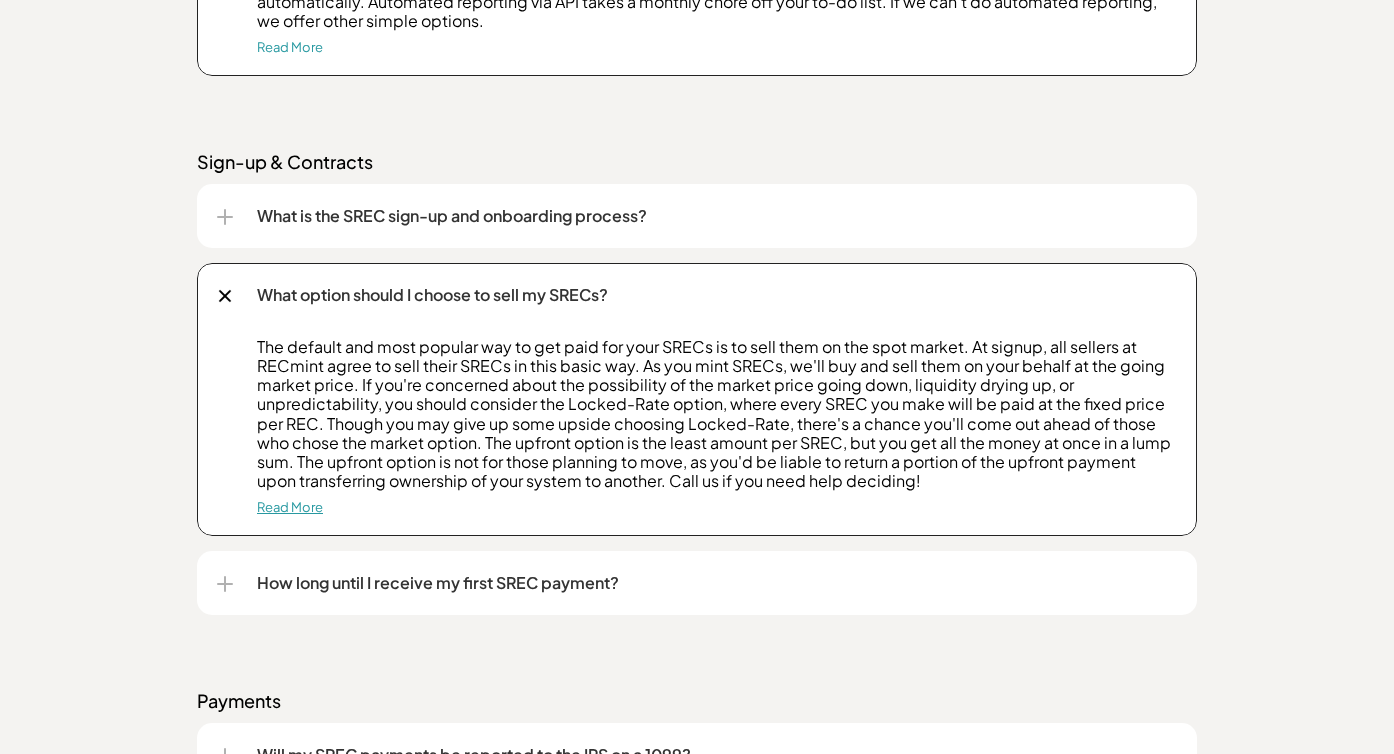 click on "Read More" at bounding box center (290, 507) 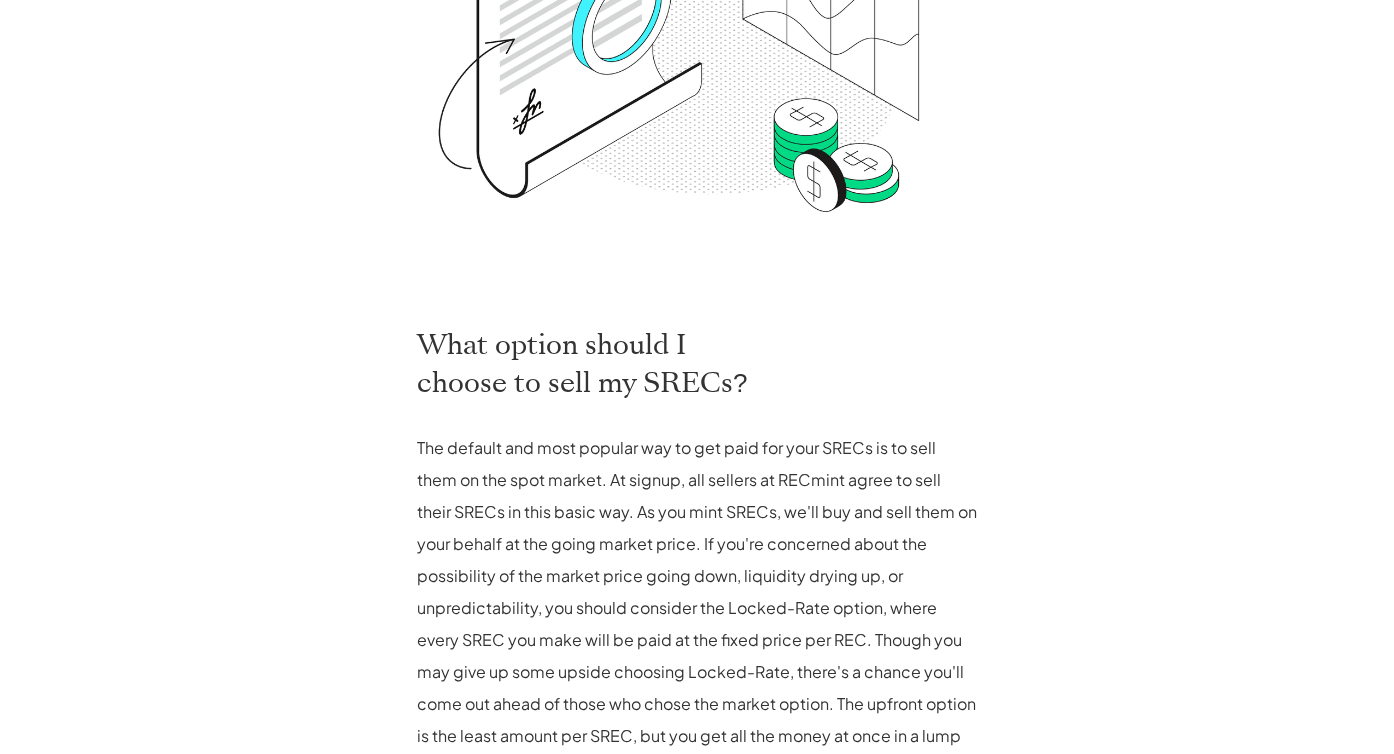scroll, scrollTop: 0, scrollLeft: 0, axis: both 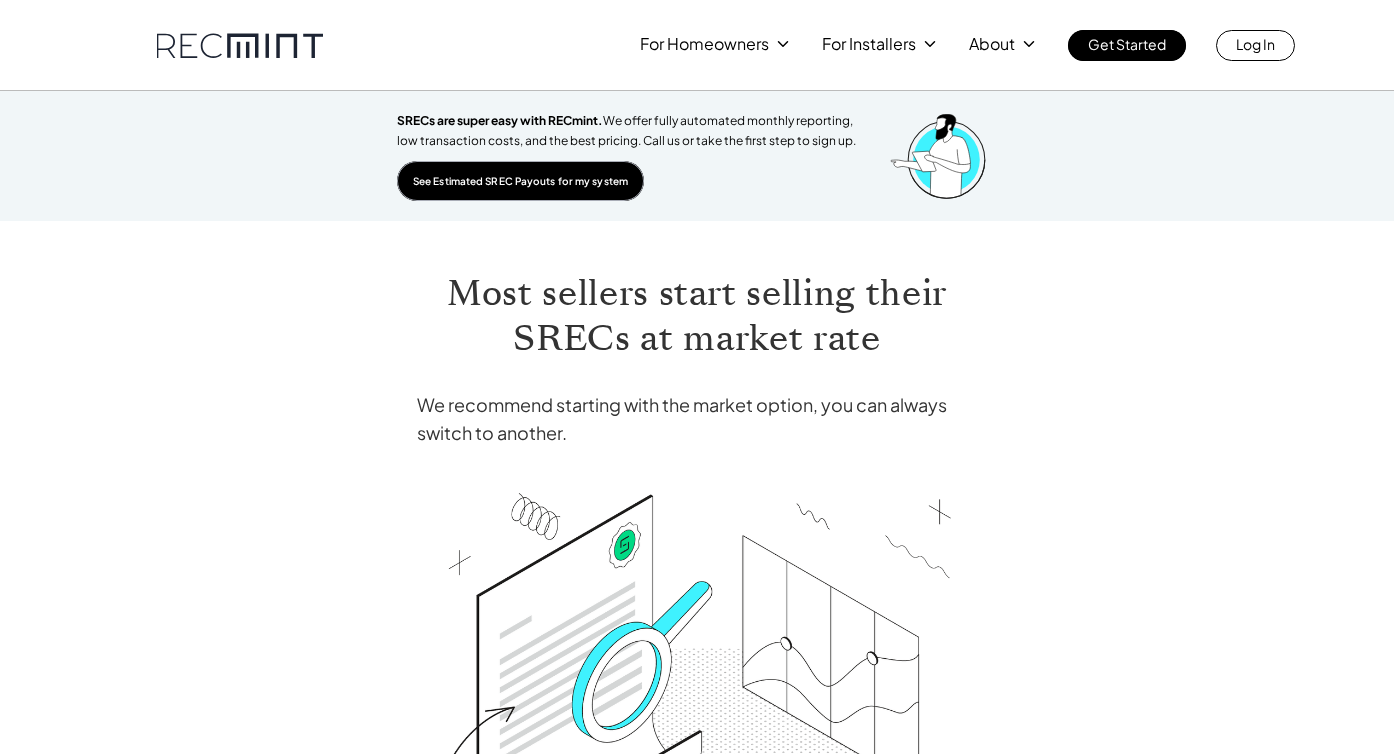 click on "See Estimated SREC Payouts for my system" at bounding box center (520, 181) 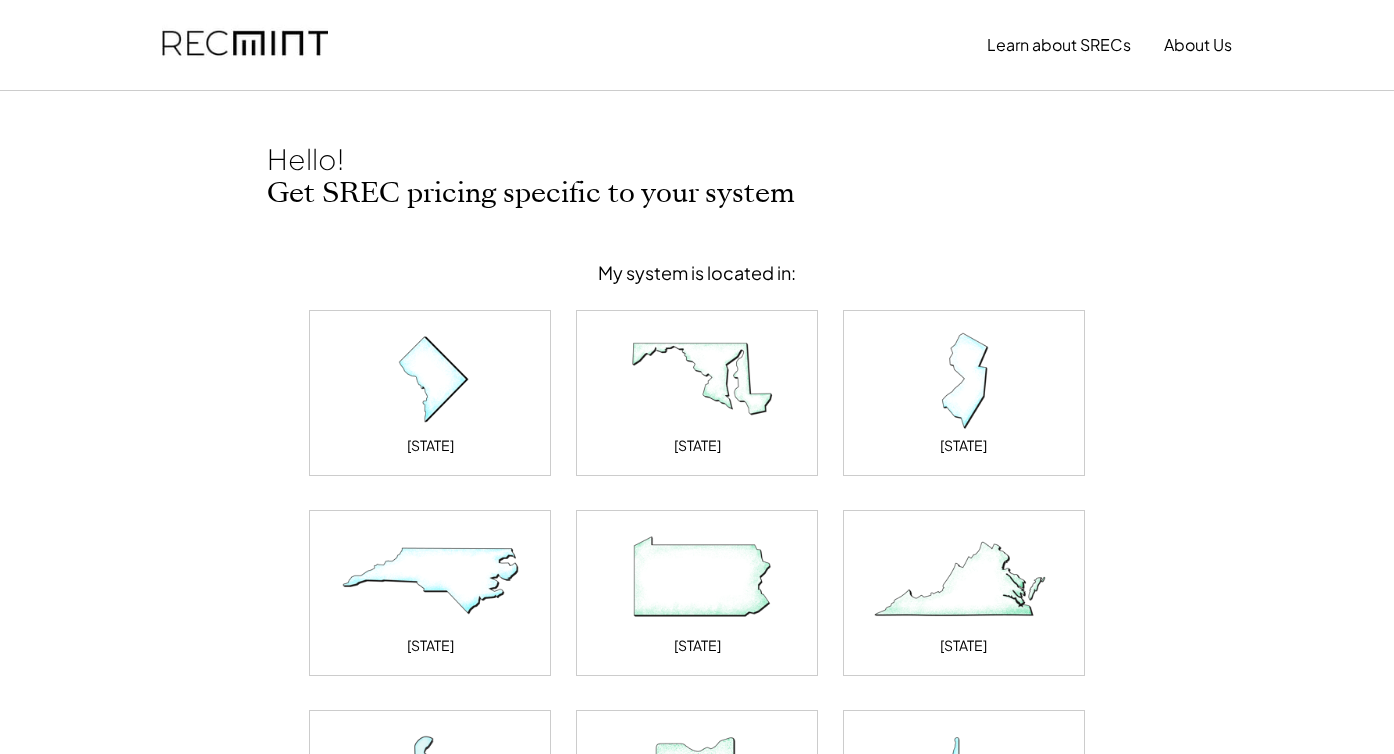 scroll, scrollTop: 0, scrollLeft: 0, axis: both 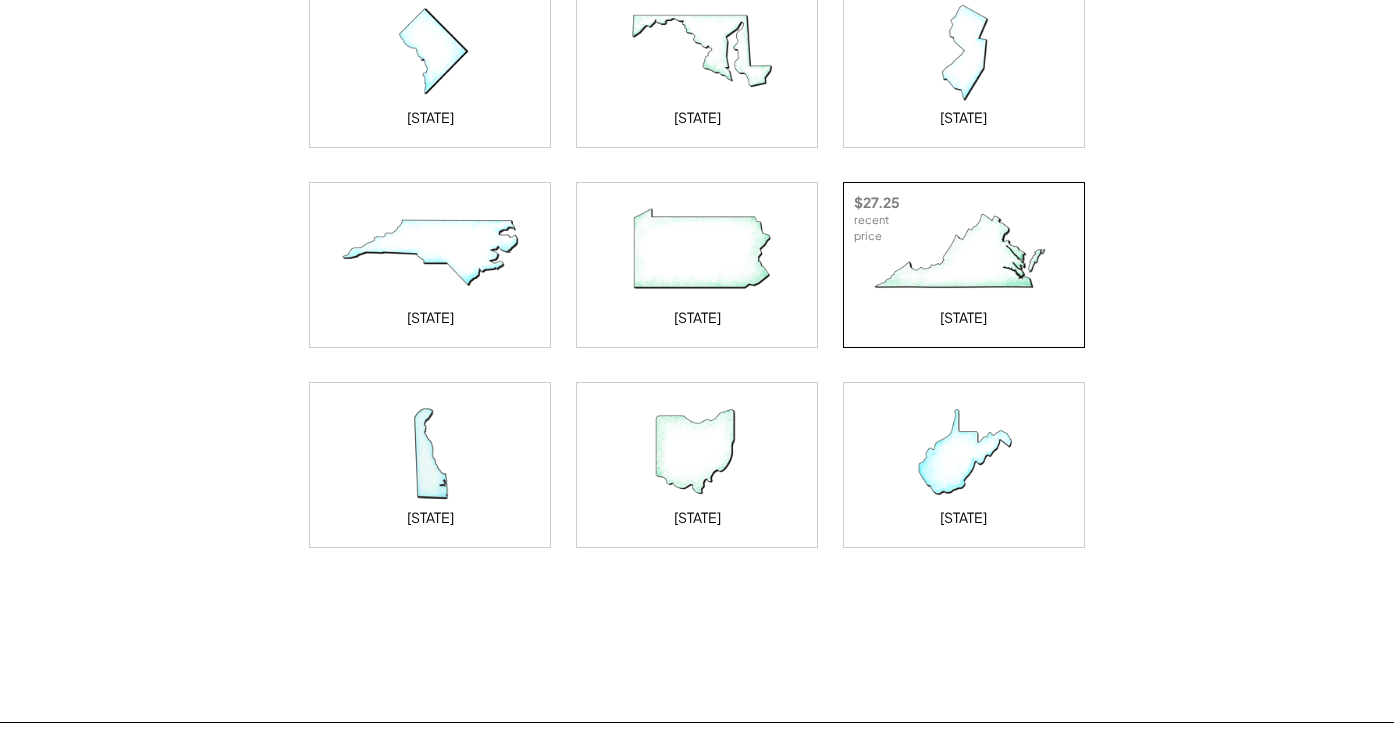 click at bounding box center [964, 253] 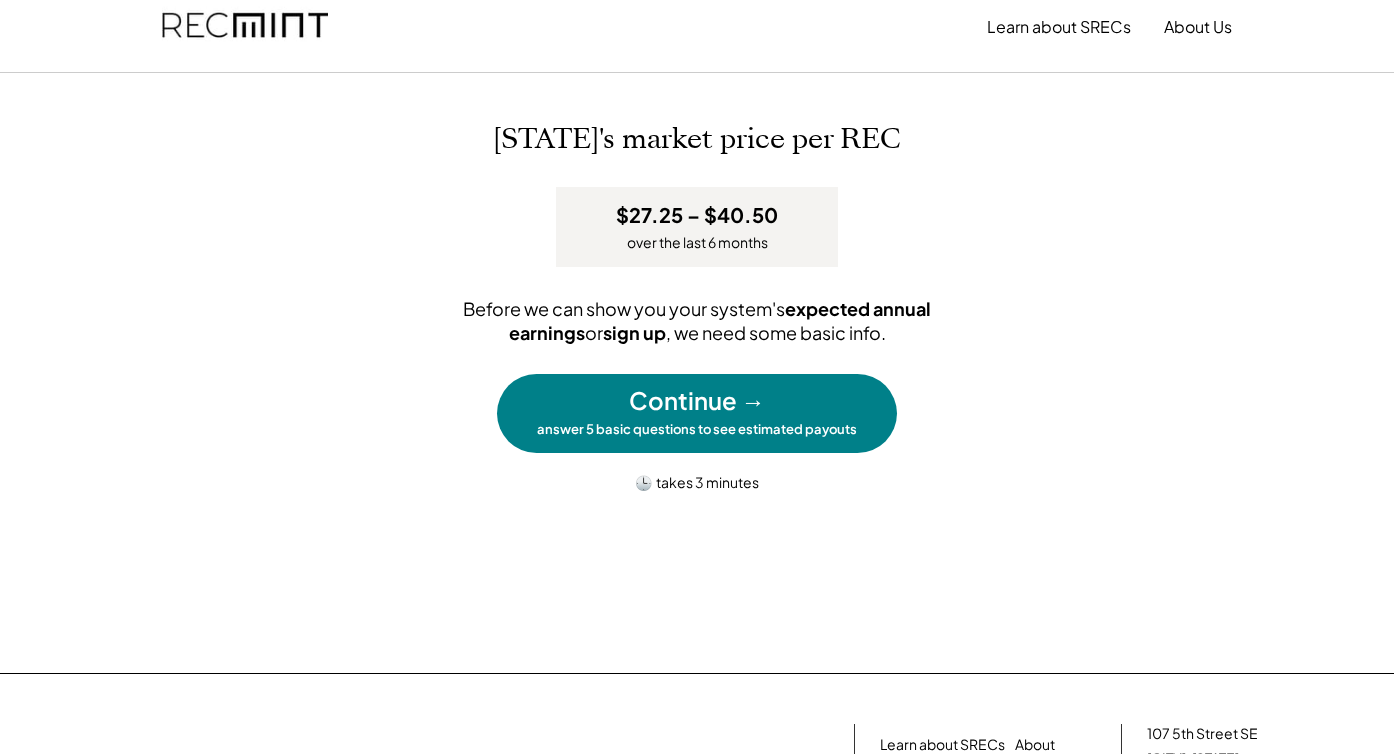 scroll, scrollTop: 0, scrollLeft: 0, axis: both 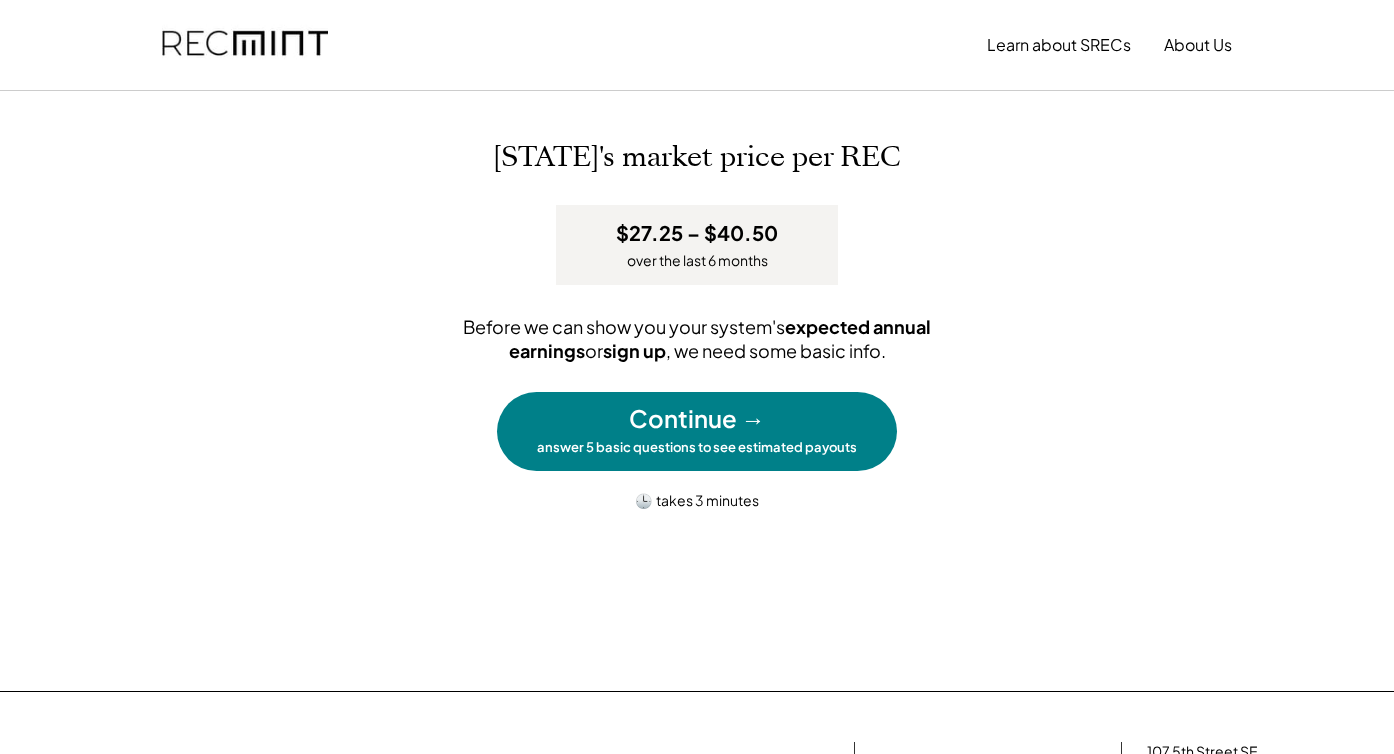 click on "Continue →" at bounding box center (697, 419) 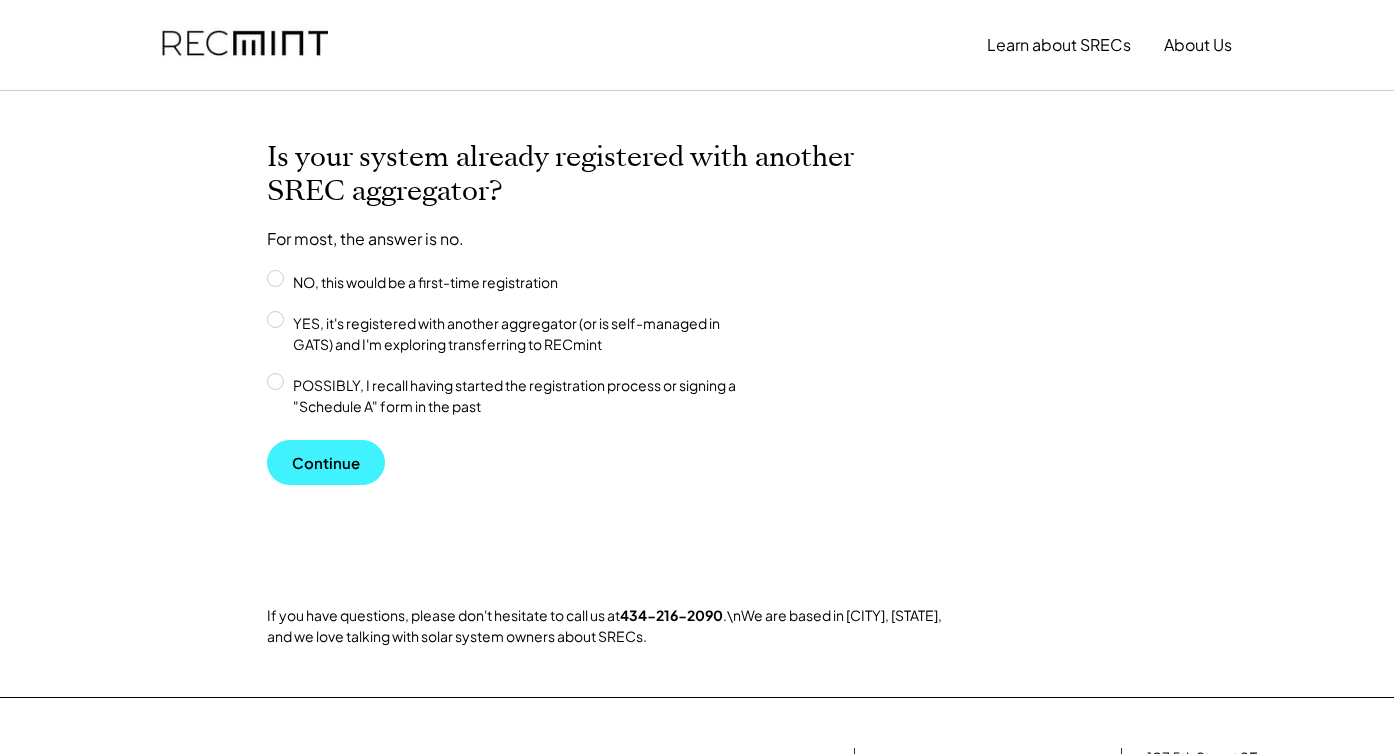 click on "Continue" at bounding box center (326, 462) 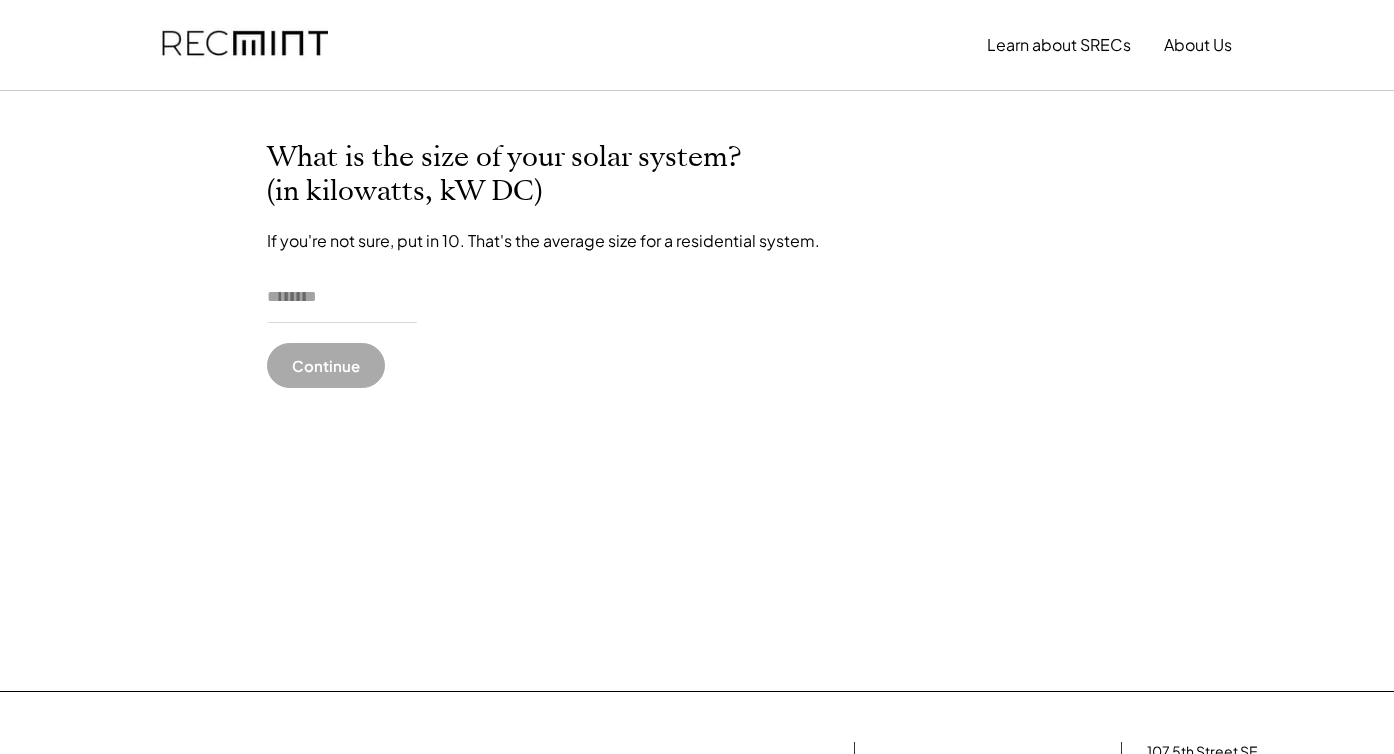 click on "Continue" at bounding box center [326, 365] 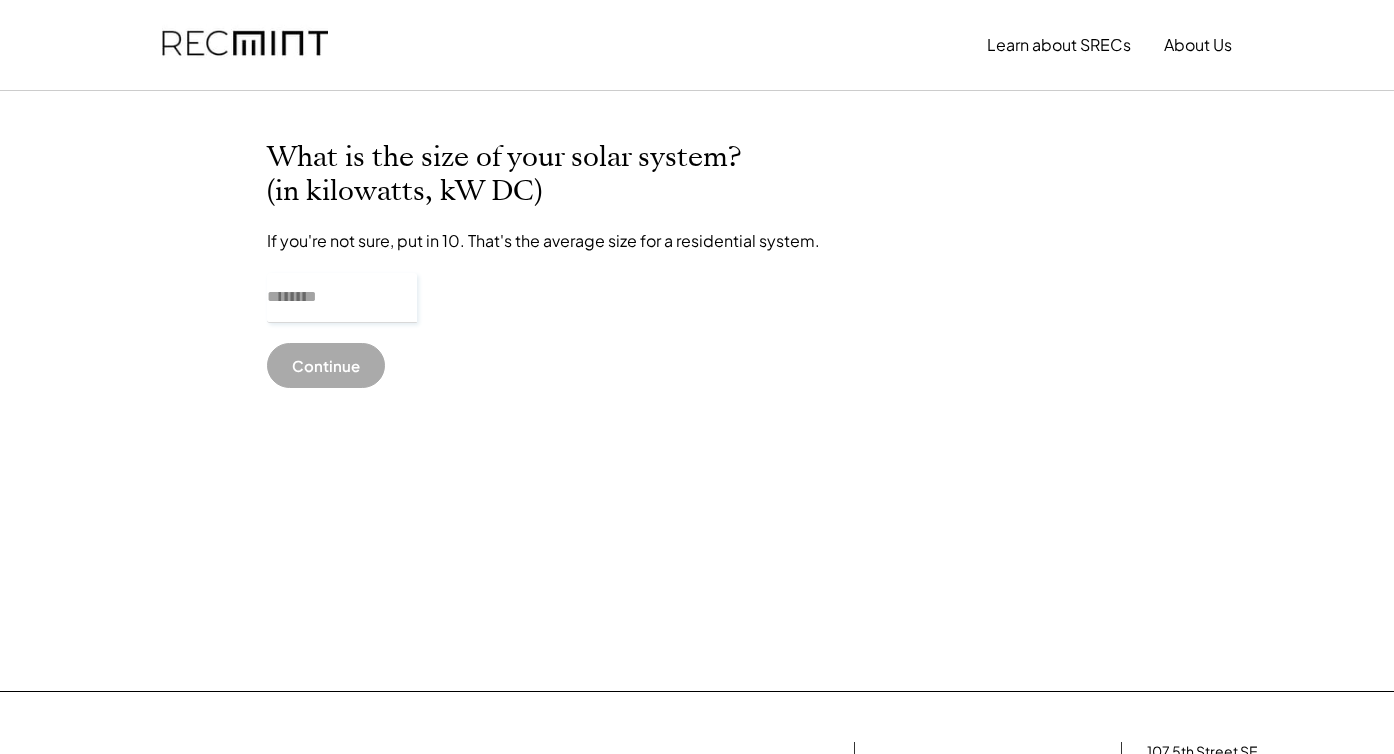 click at bounding box center (342, 298) 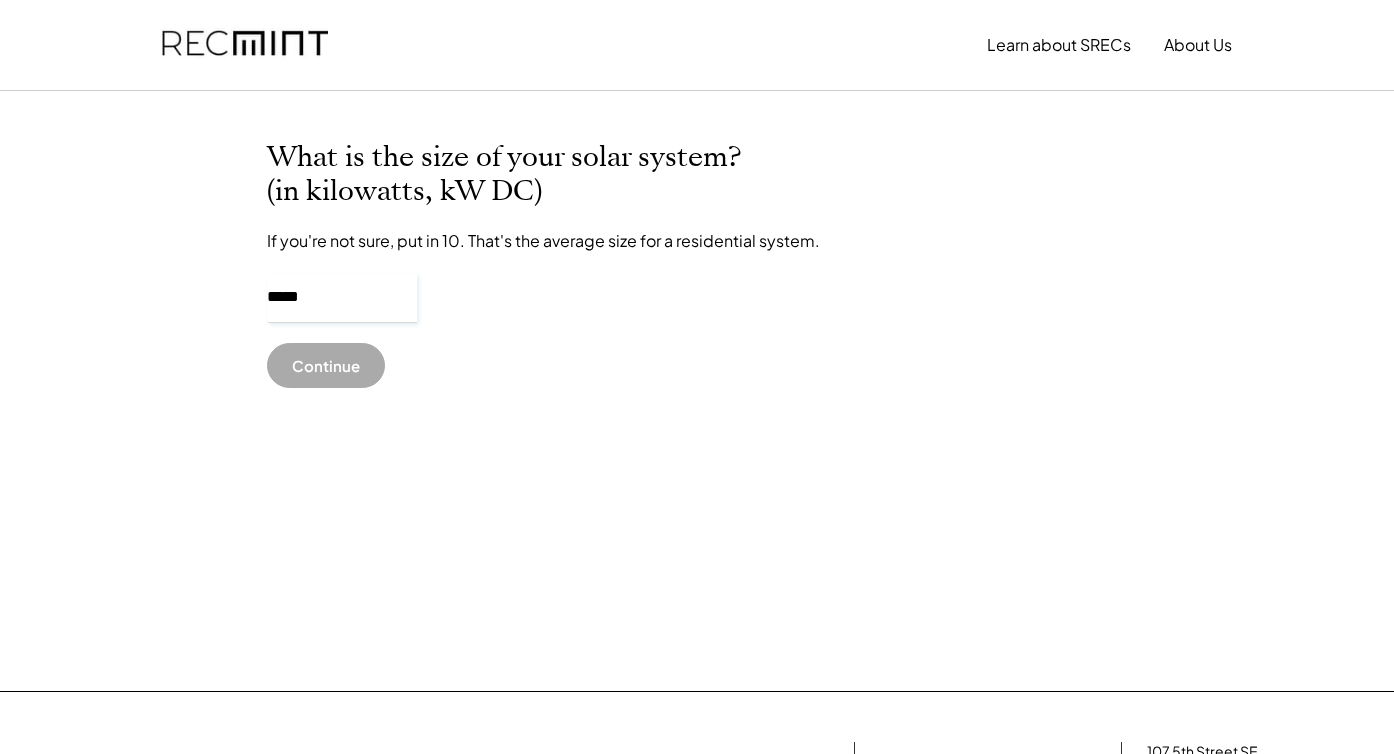 type on "******" 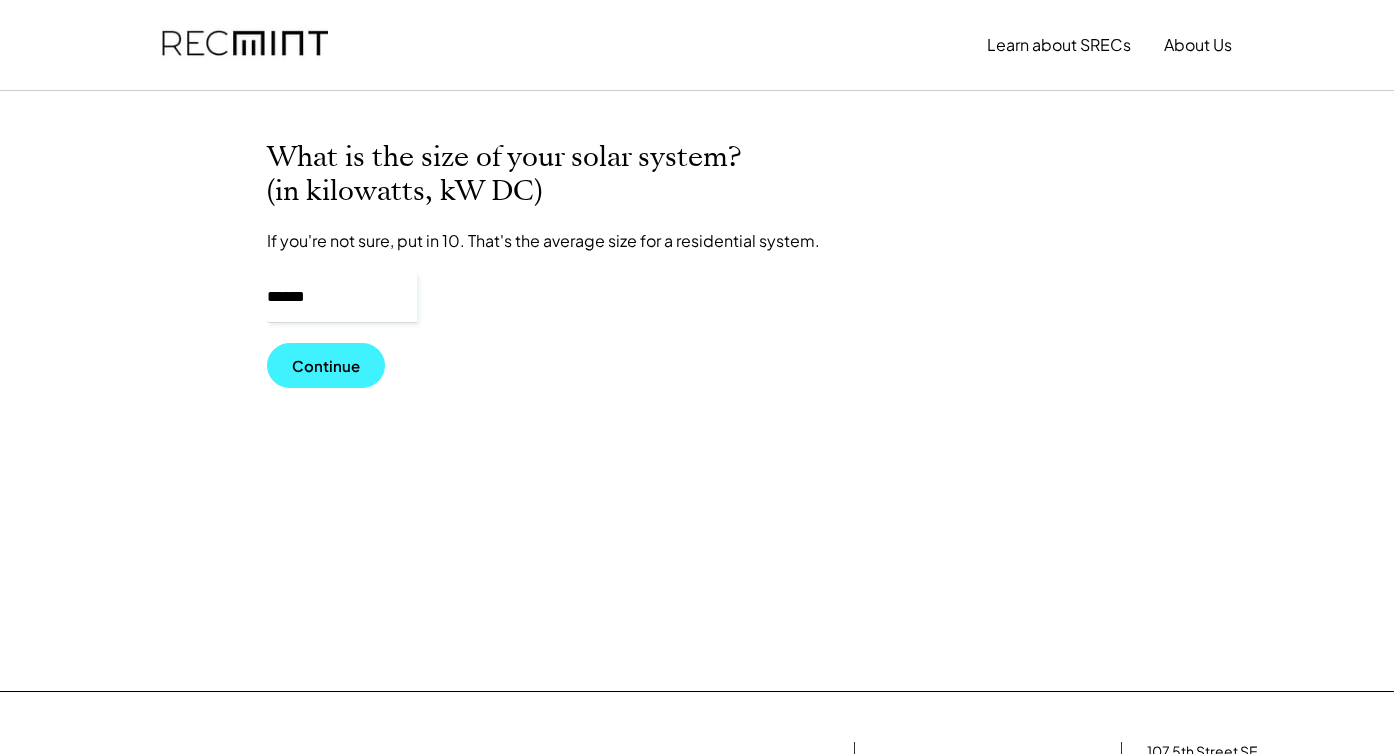 click on "Continue" at bounding box center (326, 365) 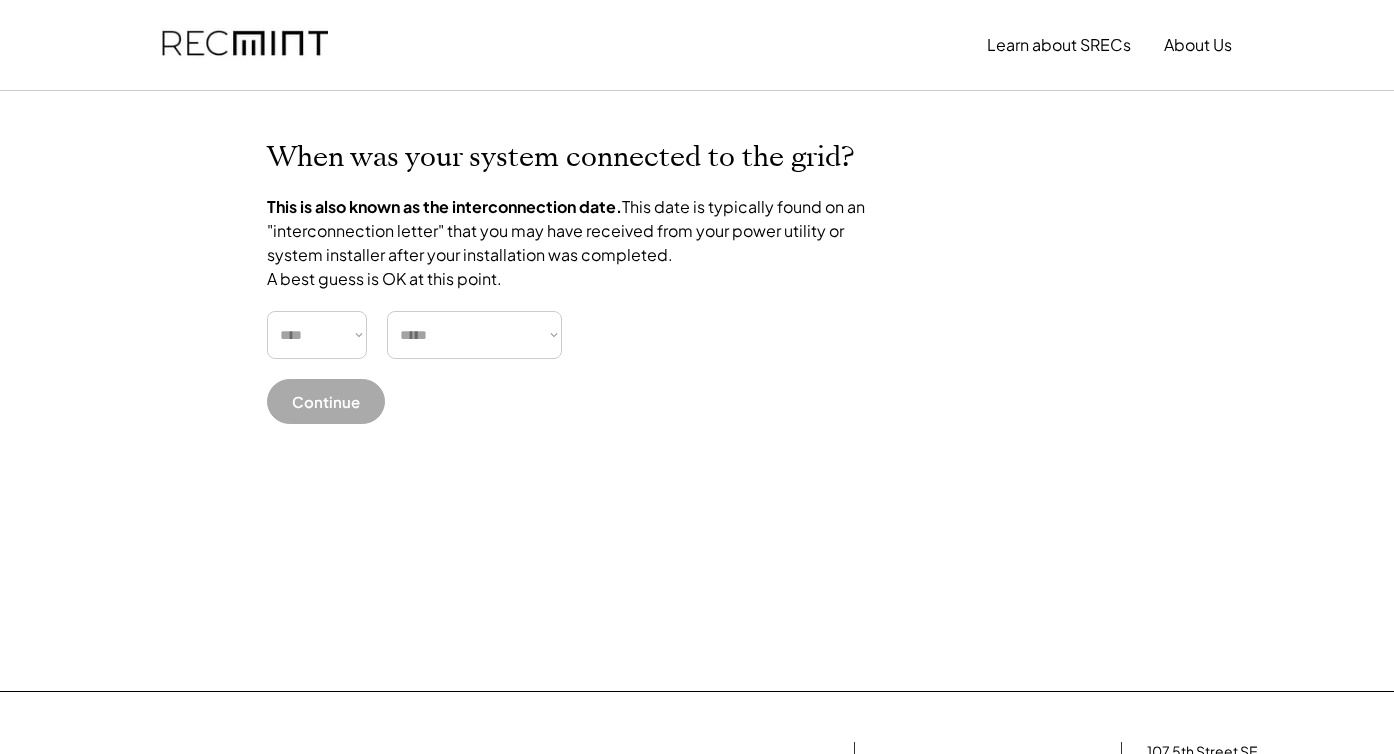 click on "**** **** **** **** **** **** **** **** **** **** **** **** **** **** ****" at bounding box center [317, 335] 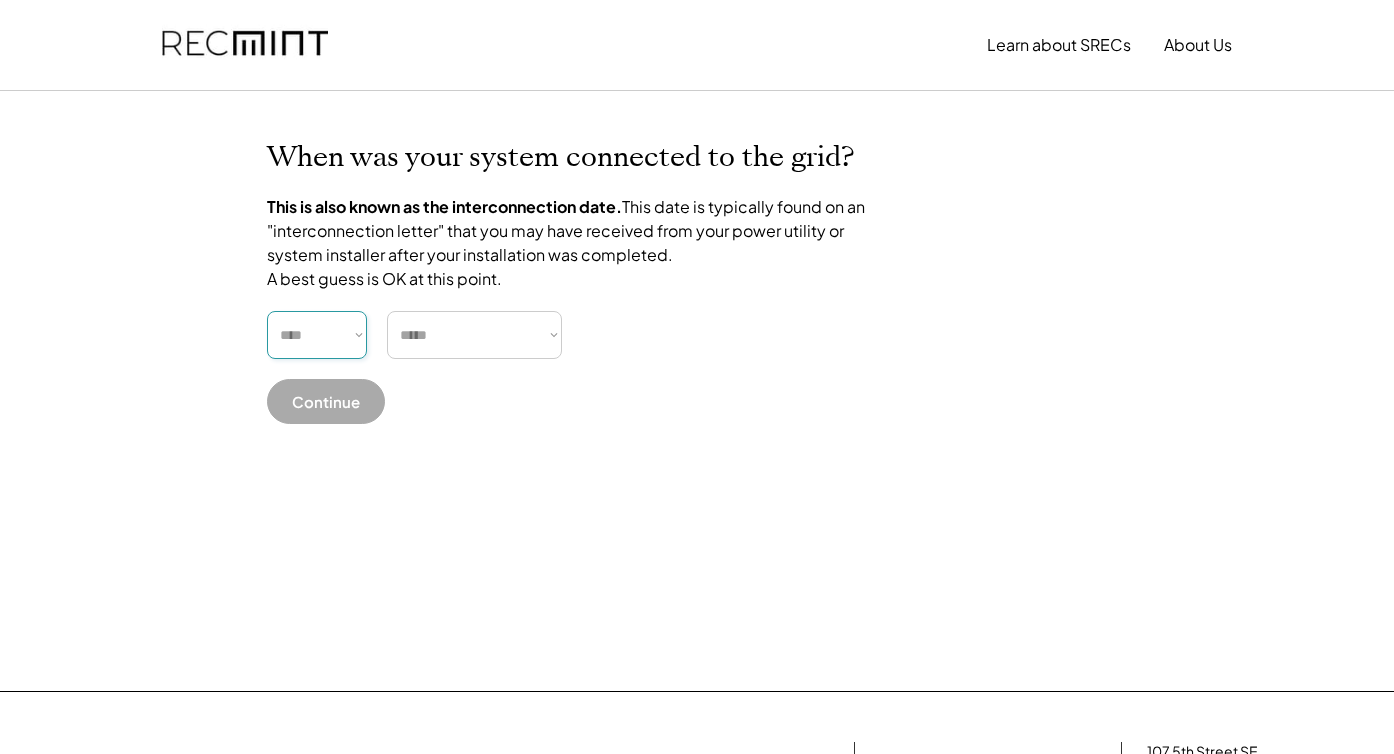 select on "****" 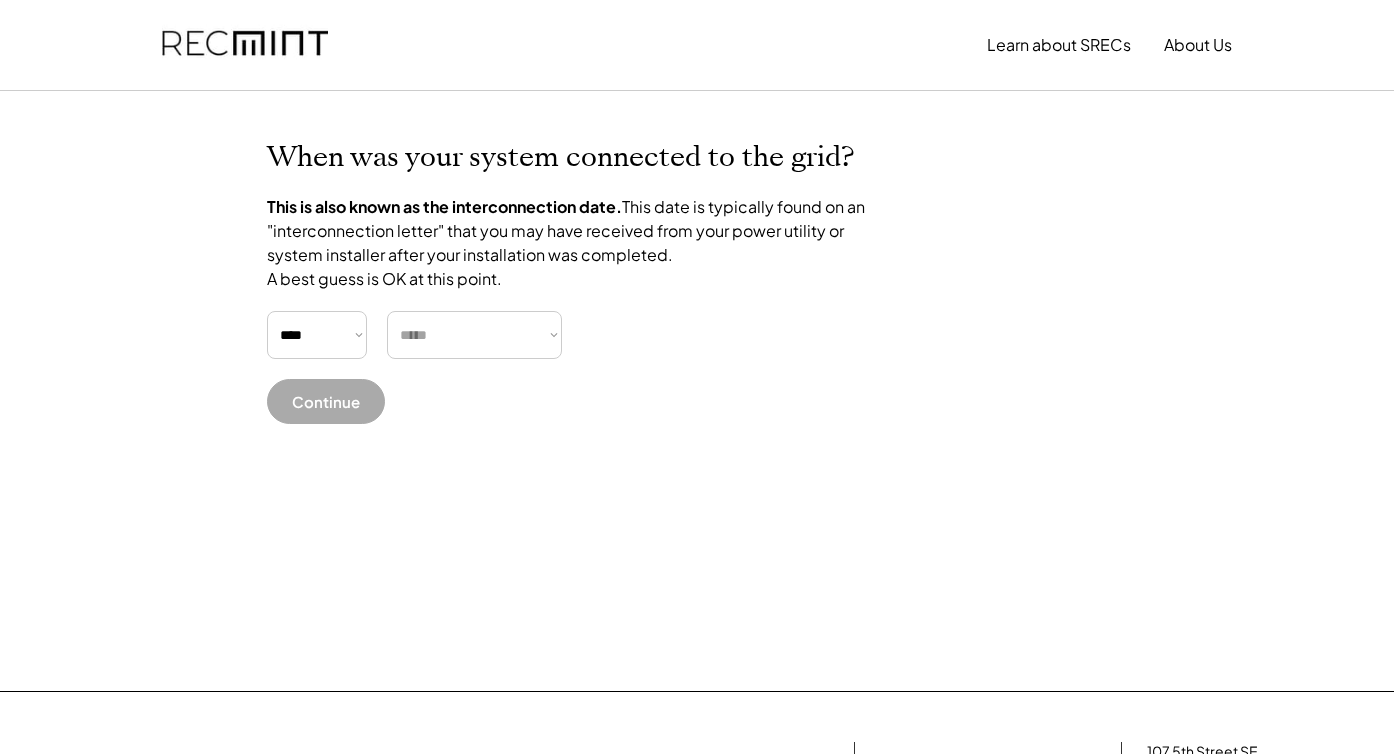 click on "***** ******* ******** ***** ***** *** **** **** ****** ********* ******* ******** ********" at bounding box center (474, 335) 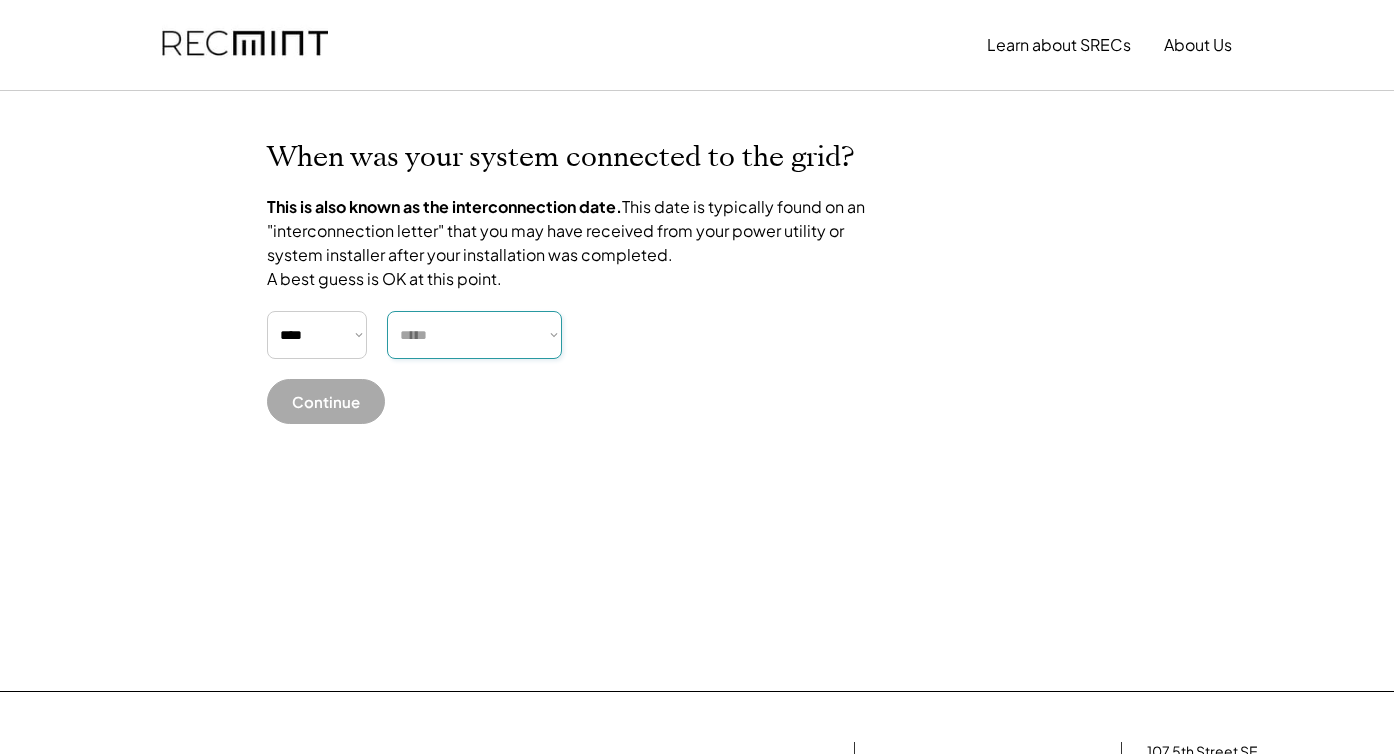 select on "*****" 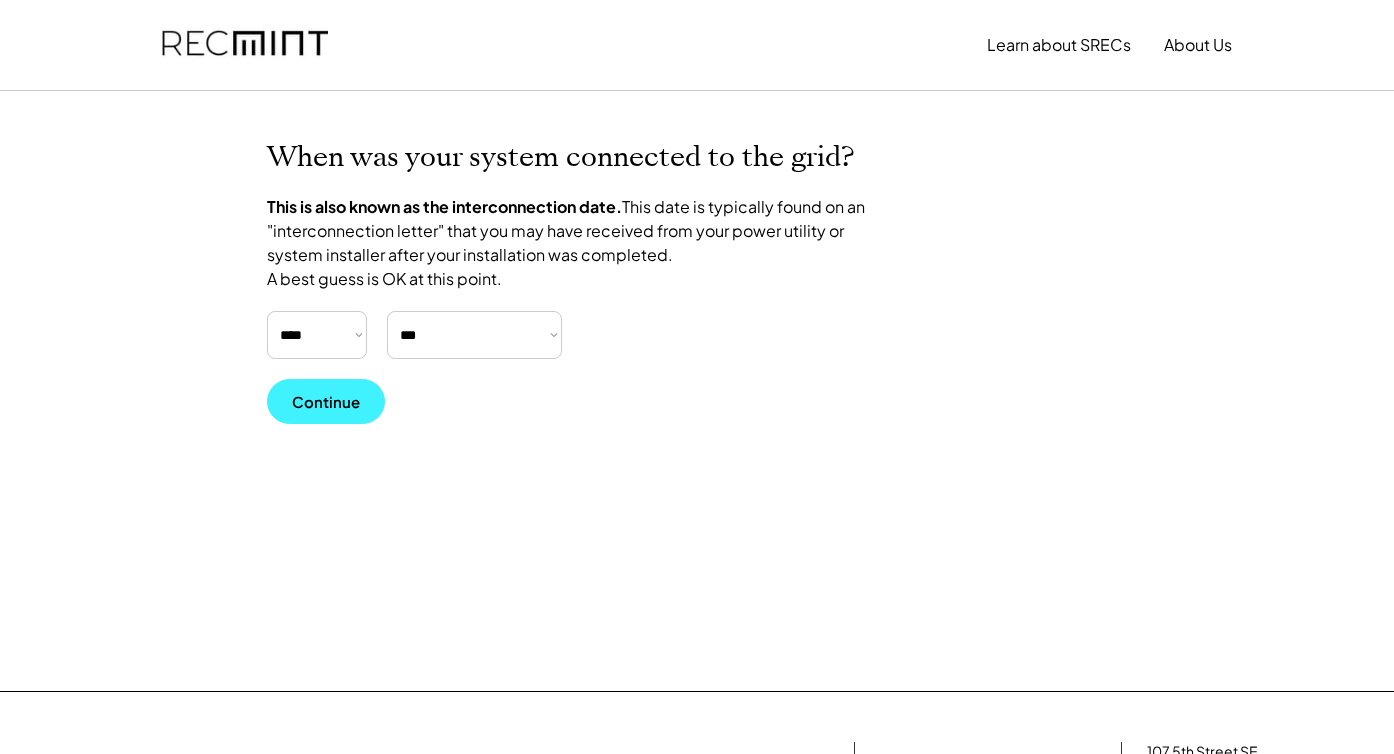 click on "Continue" at bounding box center [326, 401] 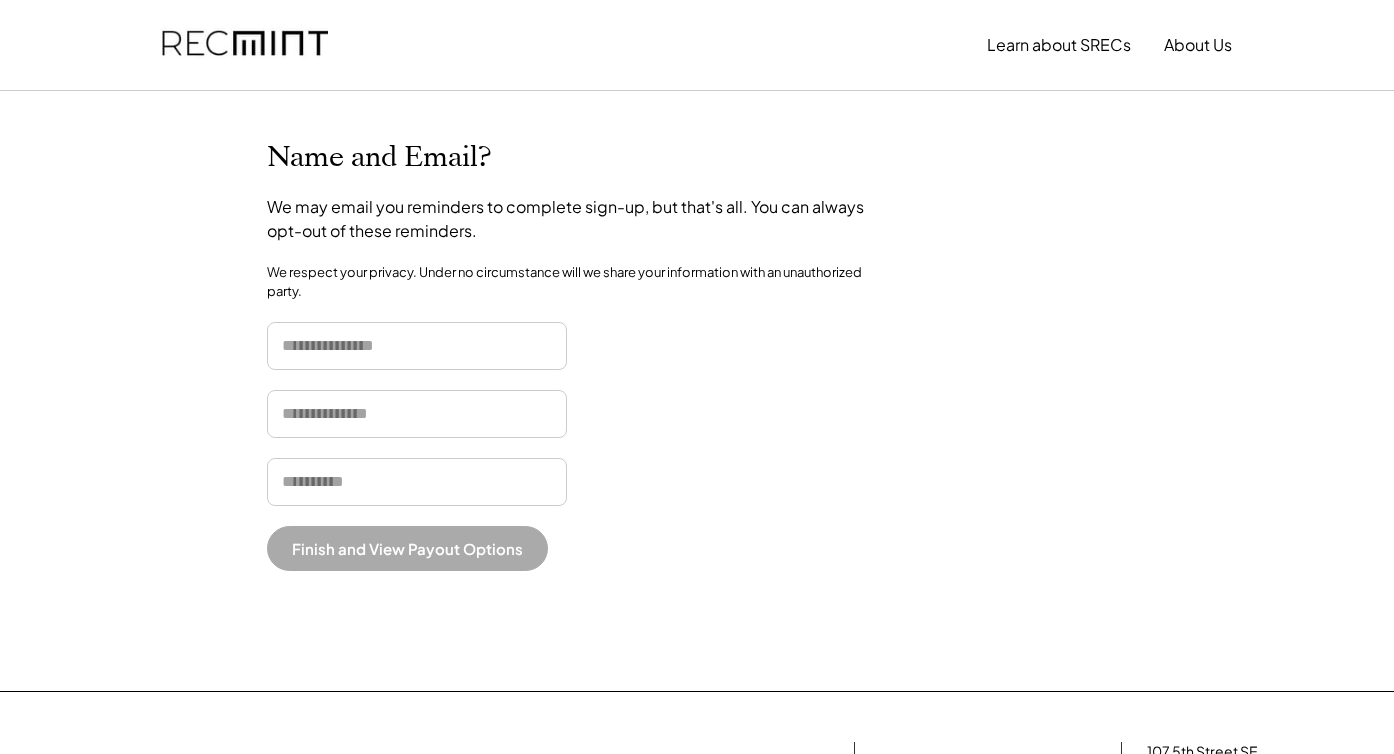 click at bounding box center [417, 346] 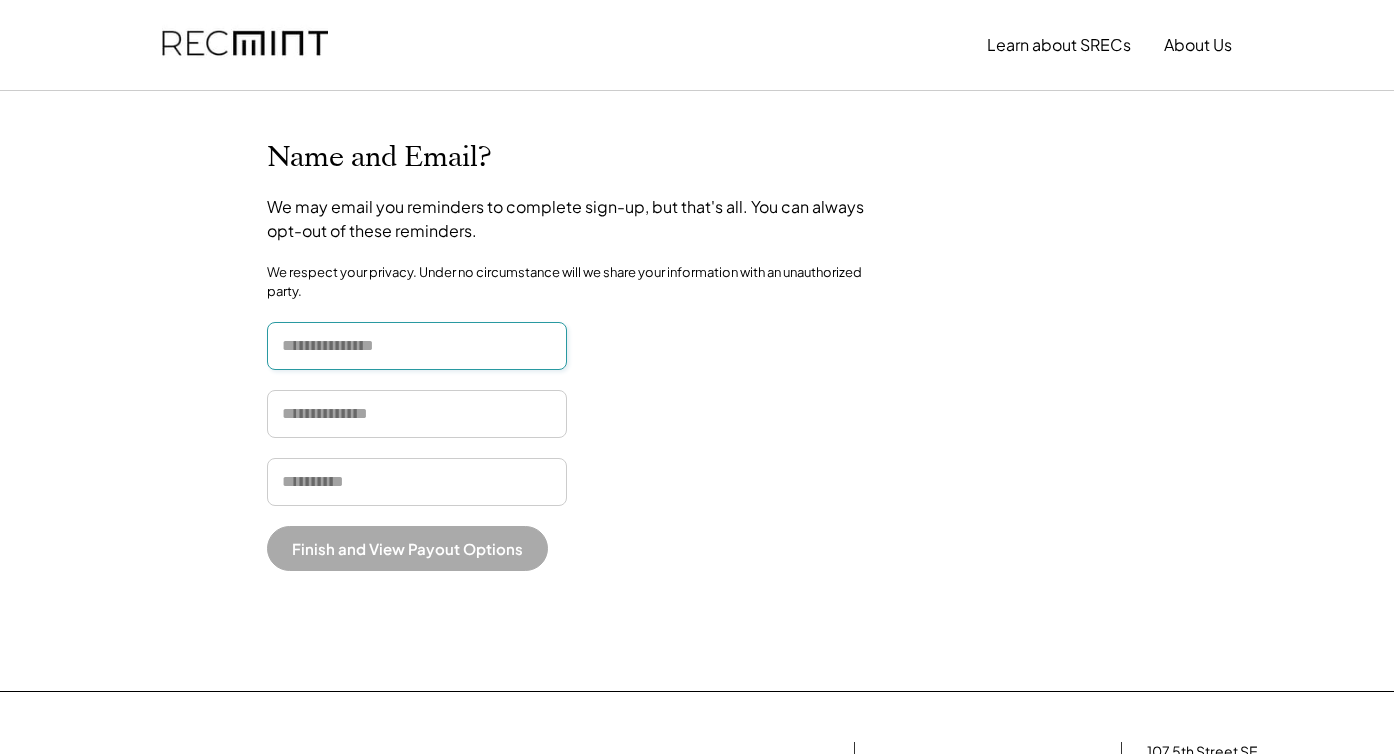 type on "****" 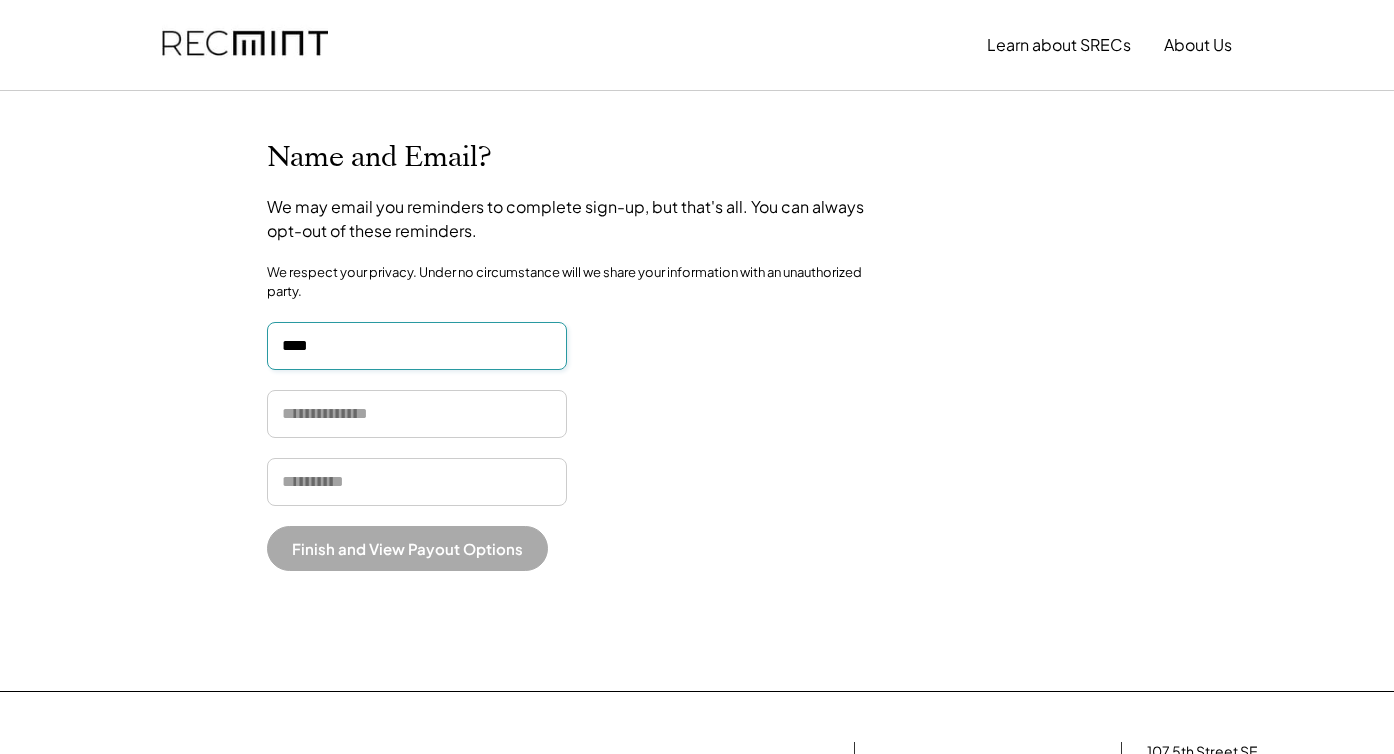 type on "*****" 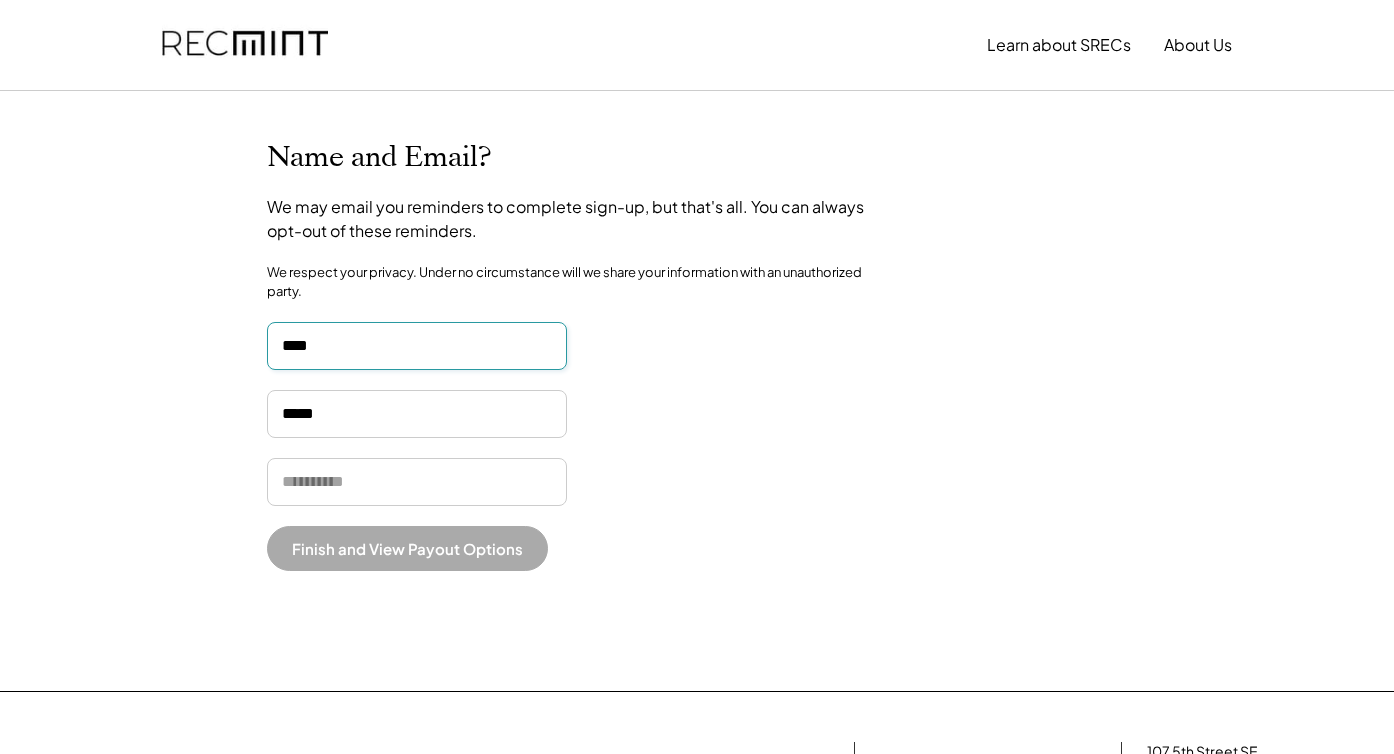 type on "**********" 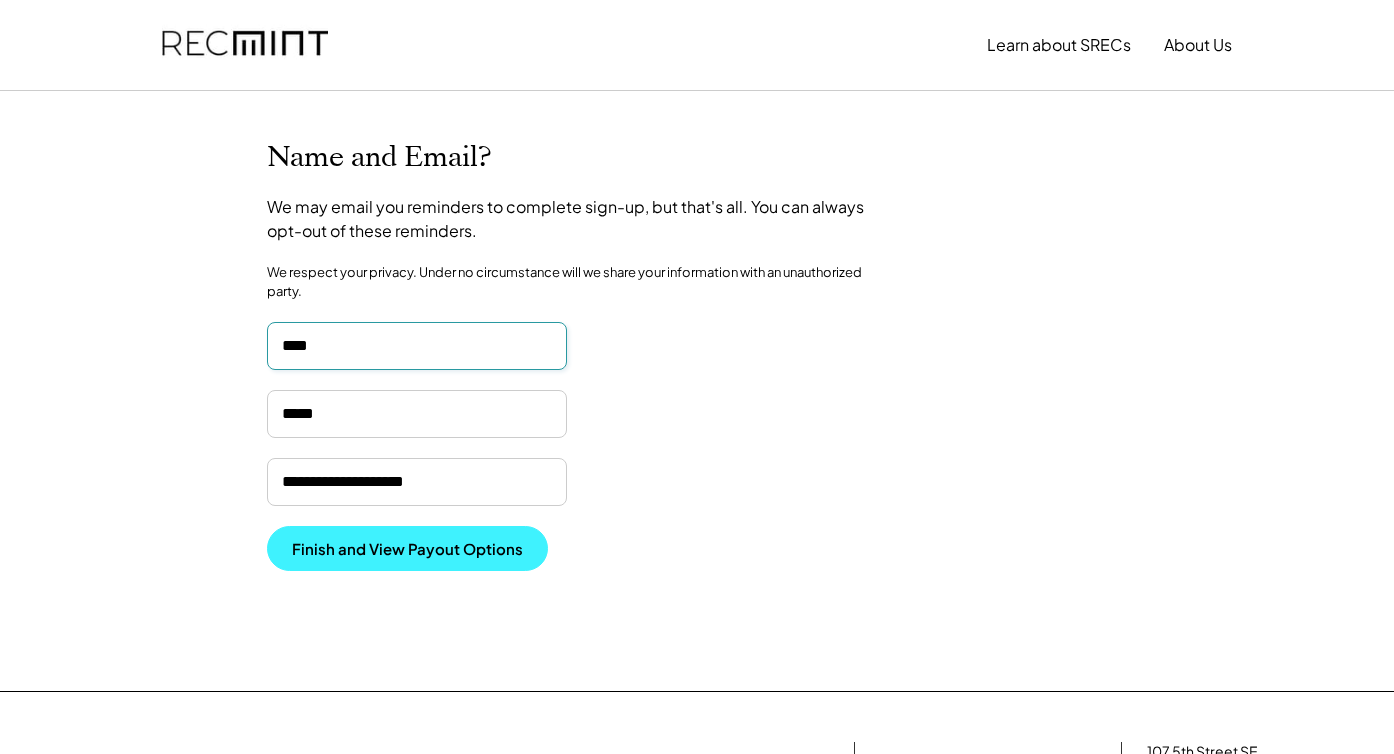 click on "Finish and View Payout Options" at bounding box center [407, 548] 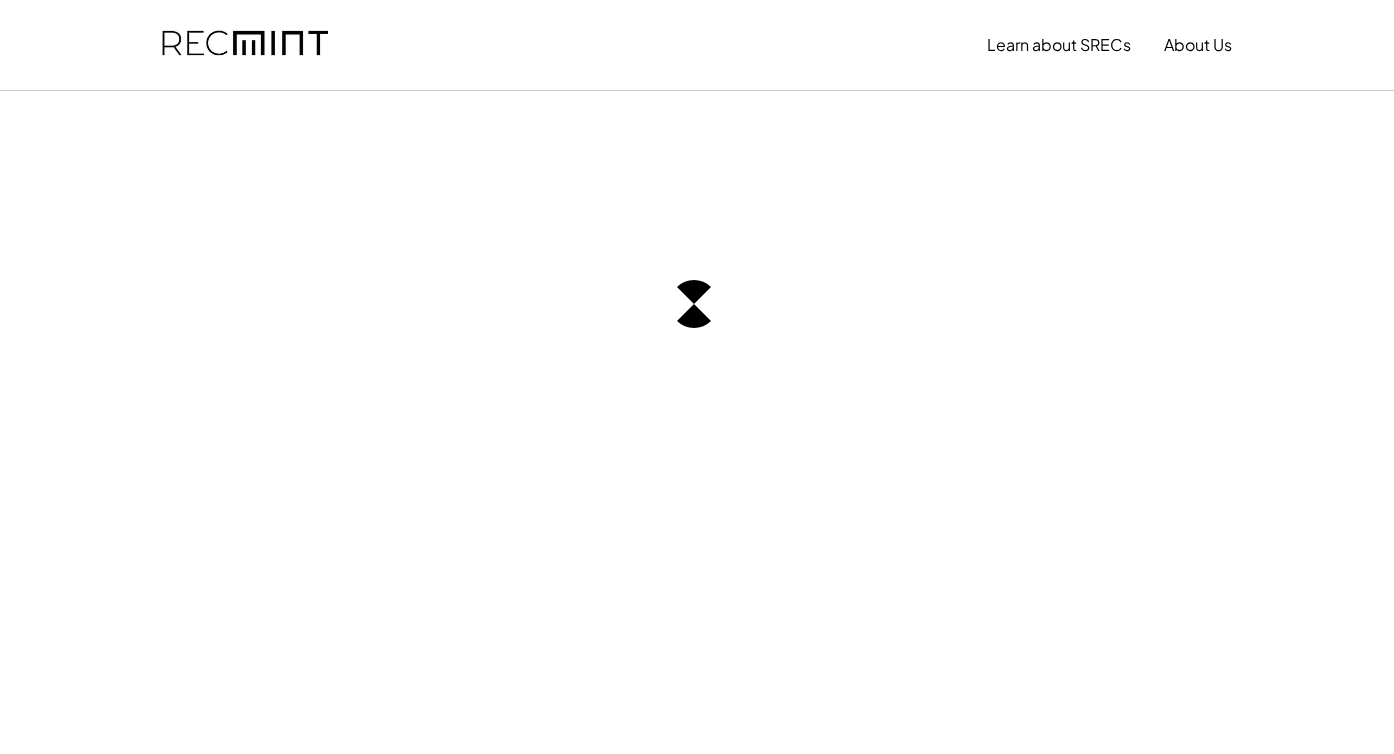 scroll, scrollTop: 0, scrollLeft: 0, axis: both 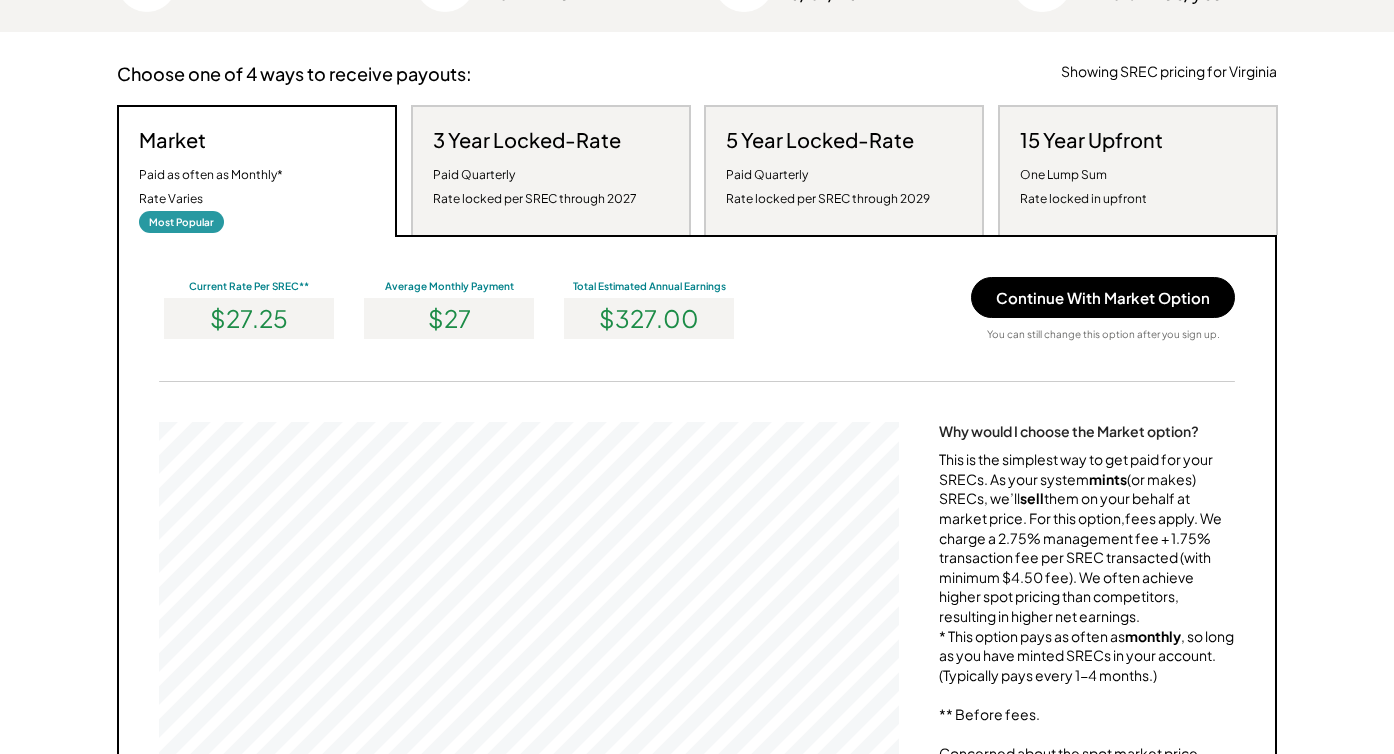 click on "3 Year Locked-Rate Paid Quarterly
Rate locked per SREC through 2027" at bounding box center [535, 169] 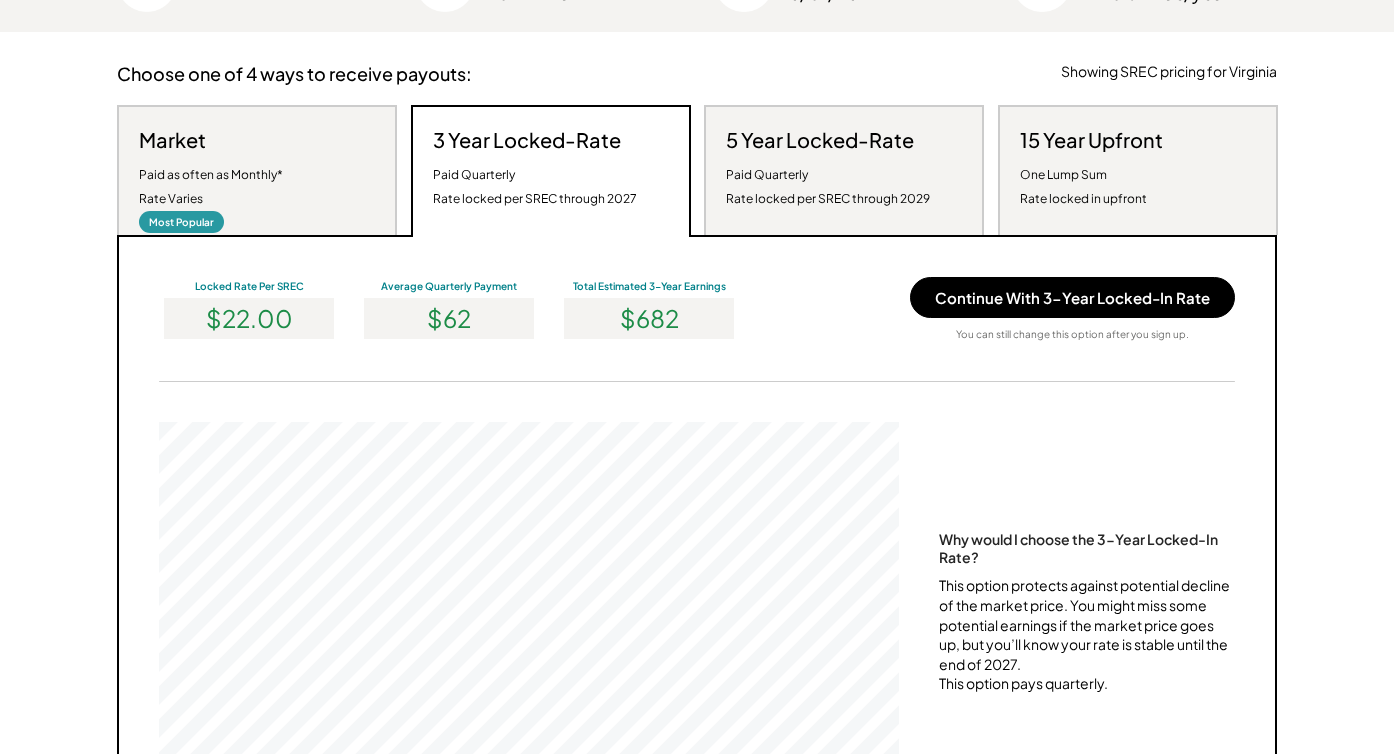 scroll, scrollTop: 999620, scrollLeft: 999260, axis: both 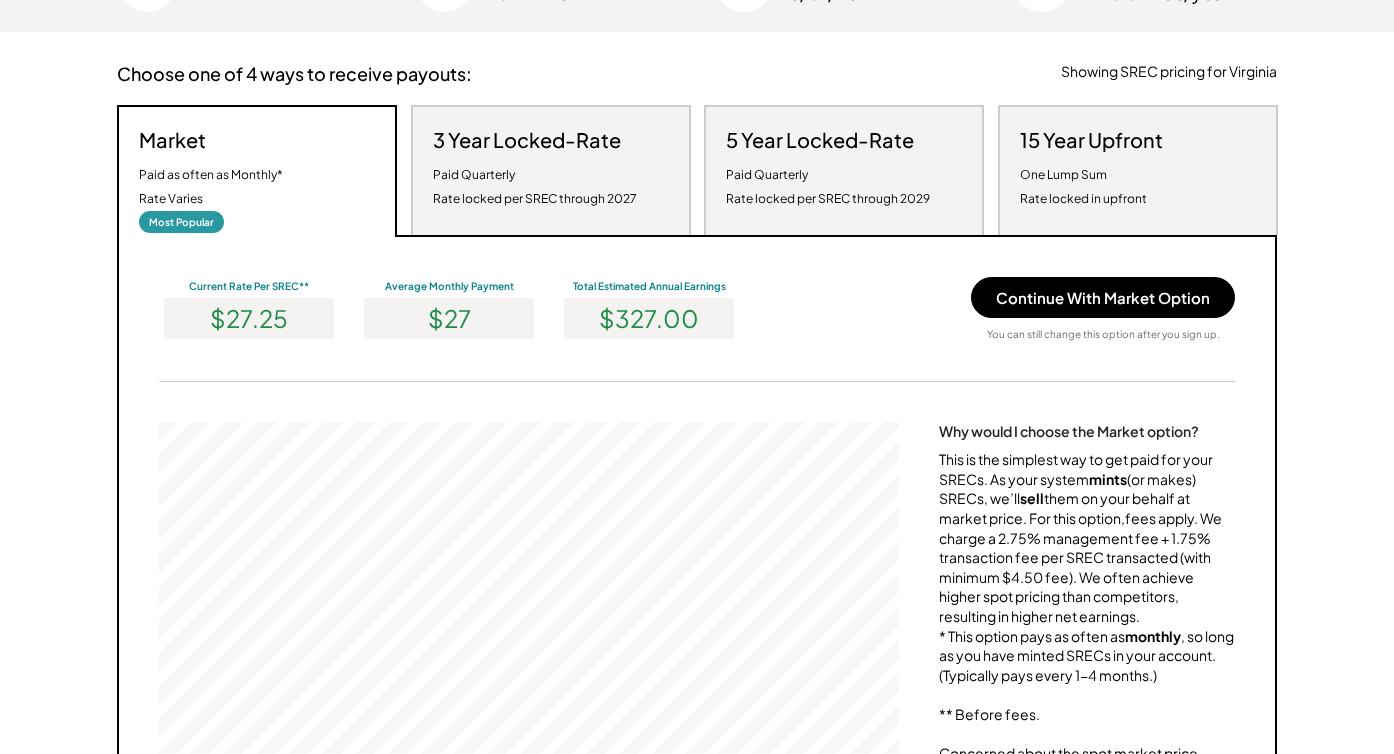 click on "3 Year Locked-Rate" at bounding box center (527, 140) 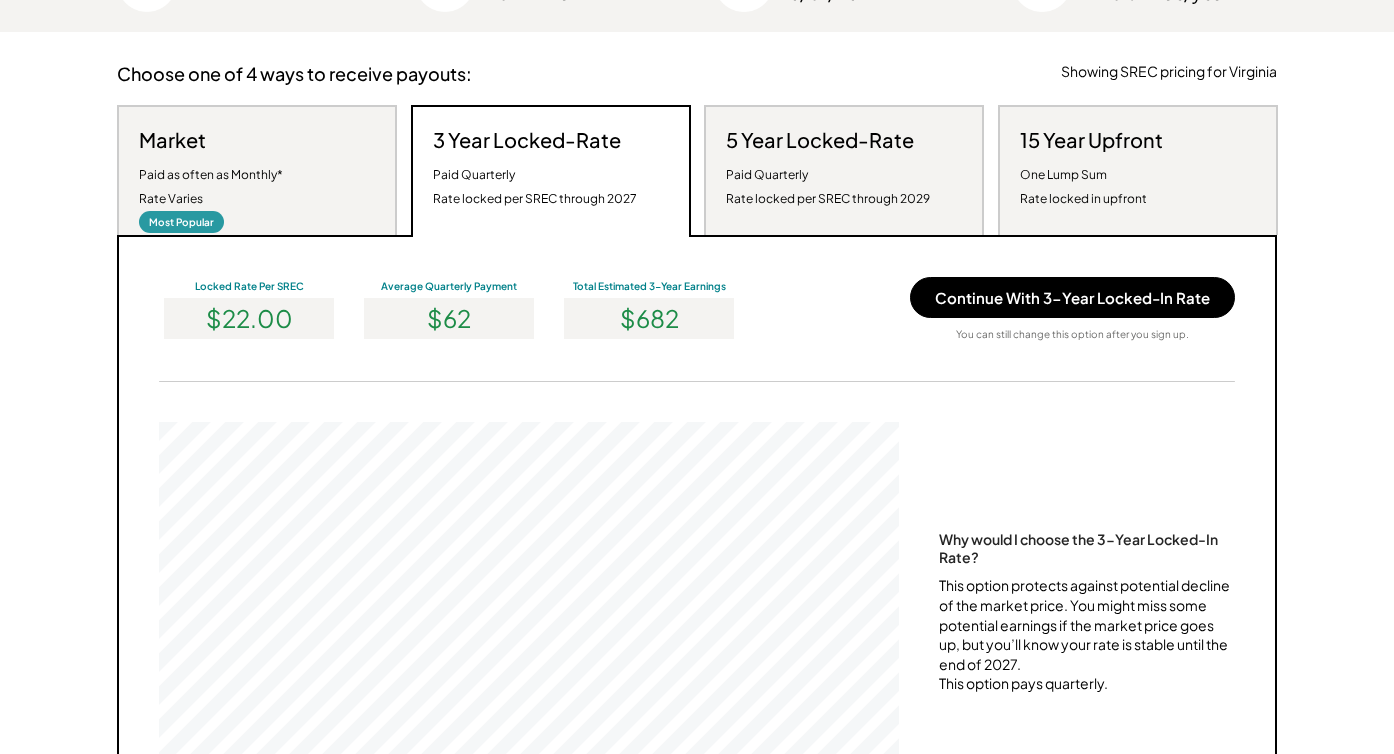 scroll, scrollTop: 999620, scrollLeft: 999260, axis: both 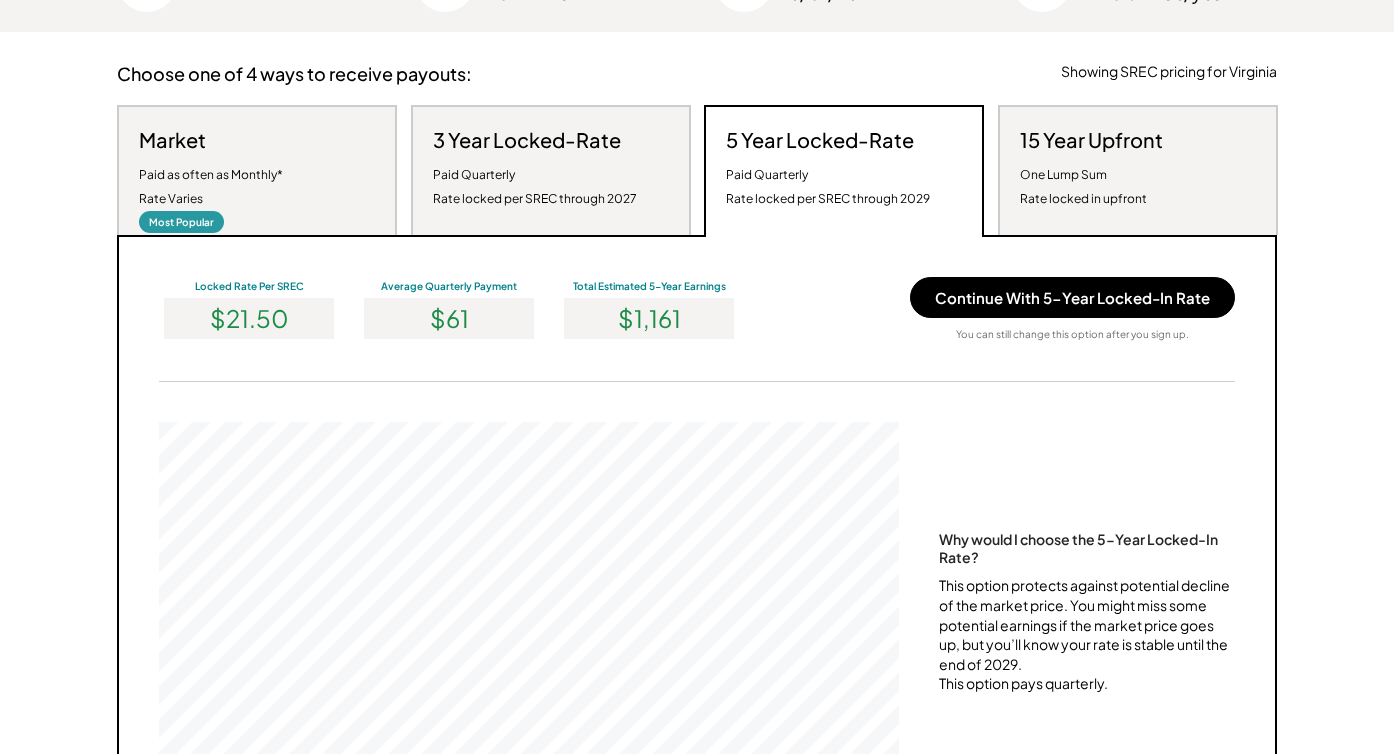 click on "15 Year Upfront One Lump Sum
Rate locked in upfront" at bounding box center [1091, 169] 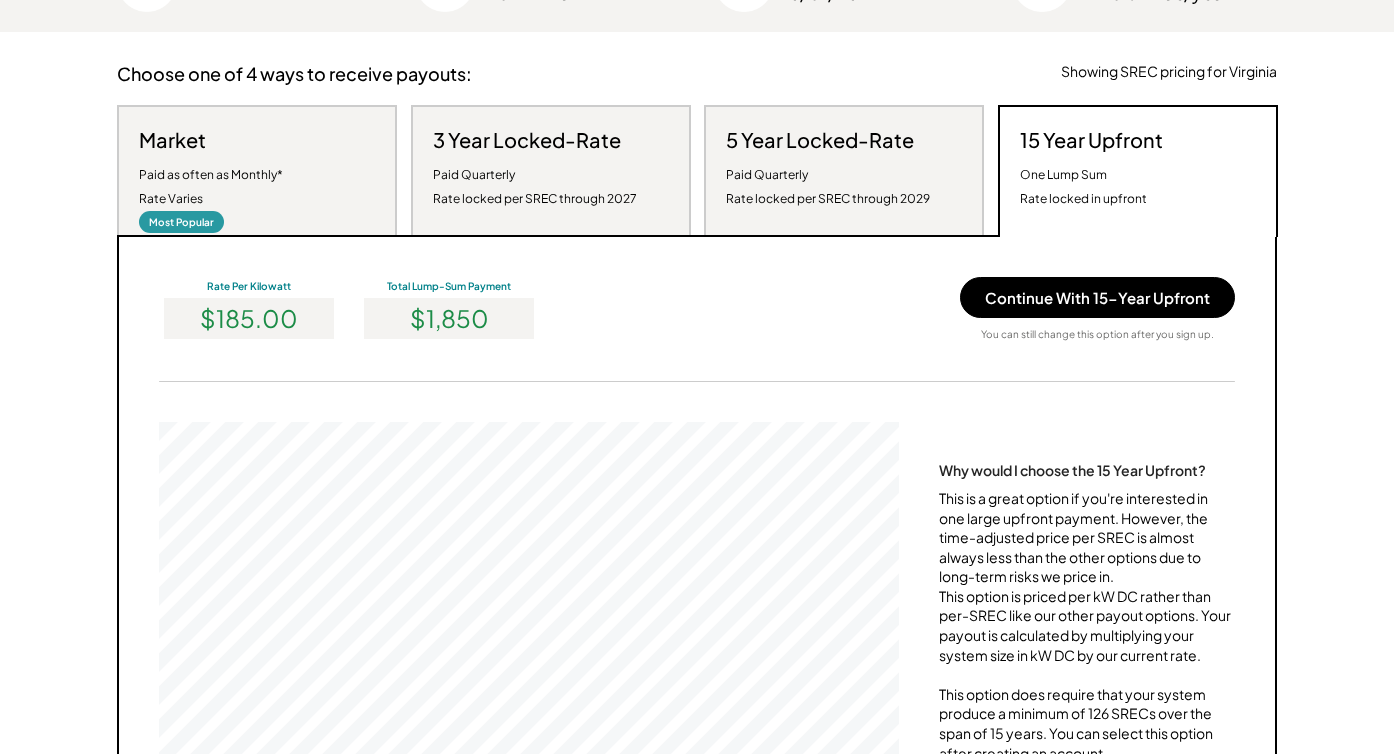 scroll, scrollTop: 999620, scrollLeft: 999260, axis: both 